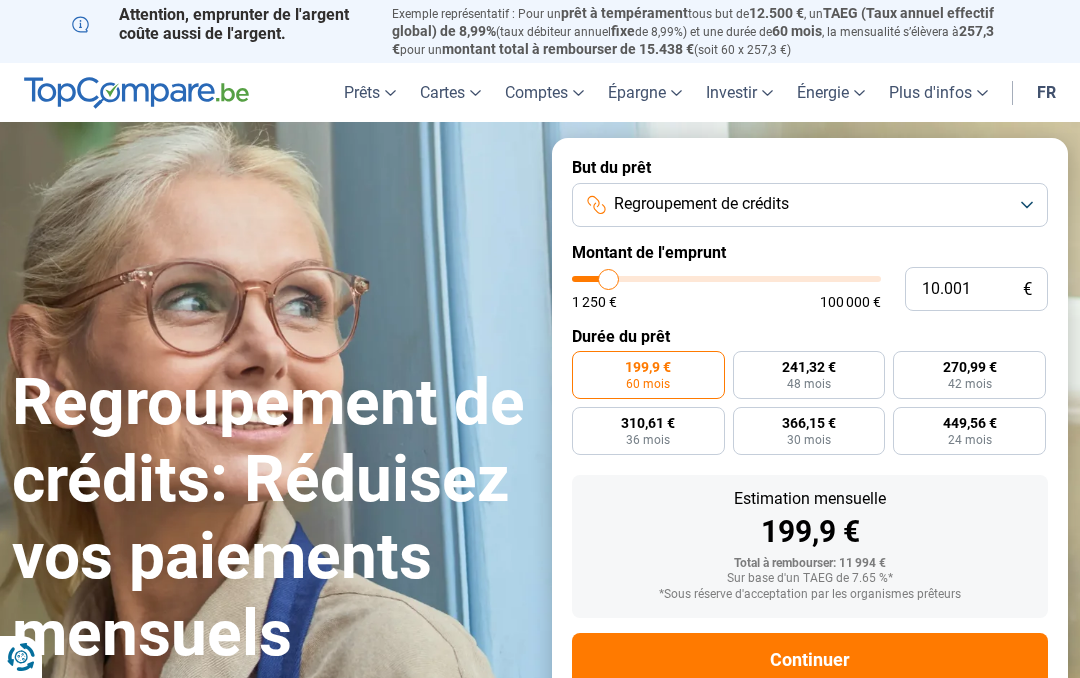 scroll, scrollTop: 0, scrollLeft: 0, axis: both 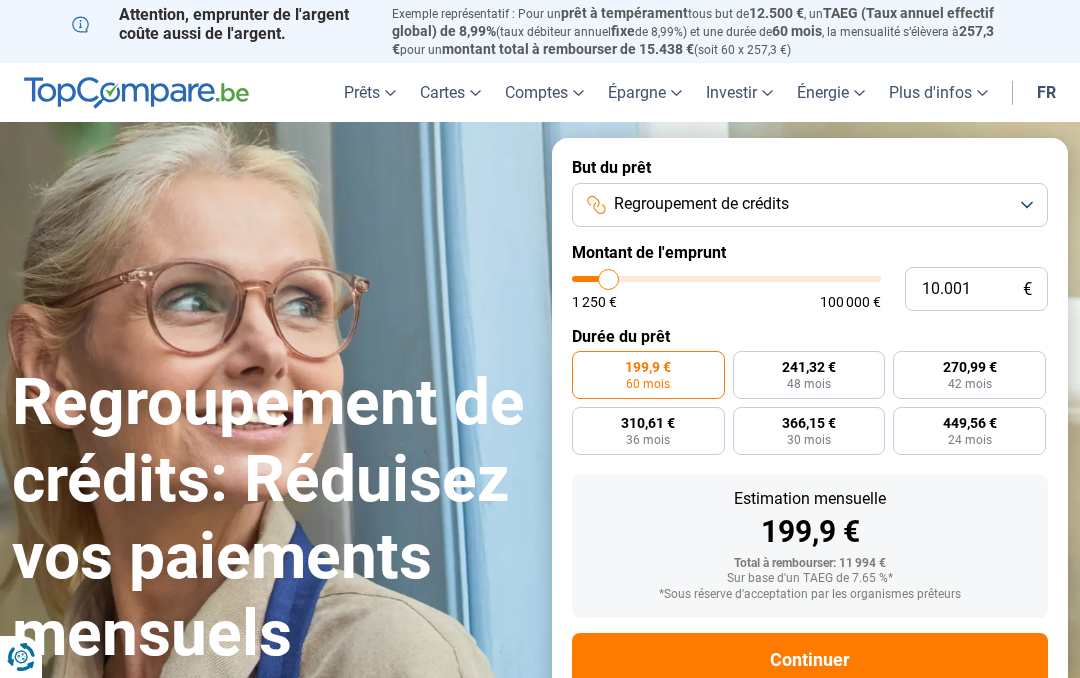type on "16.000" 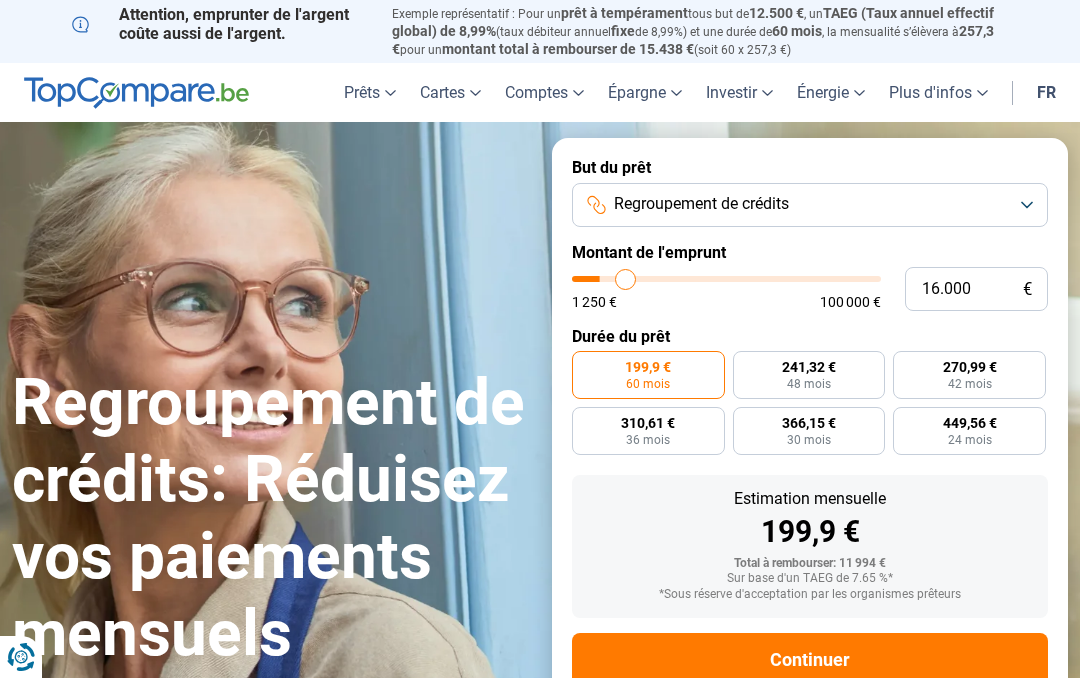 type on "17.250" 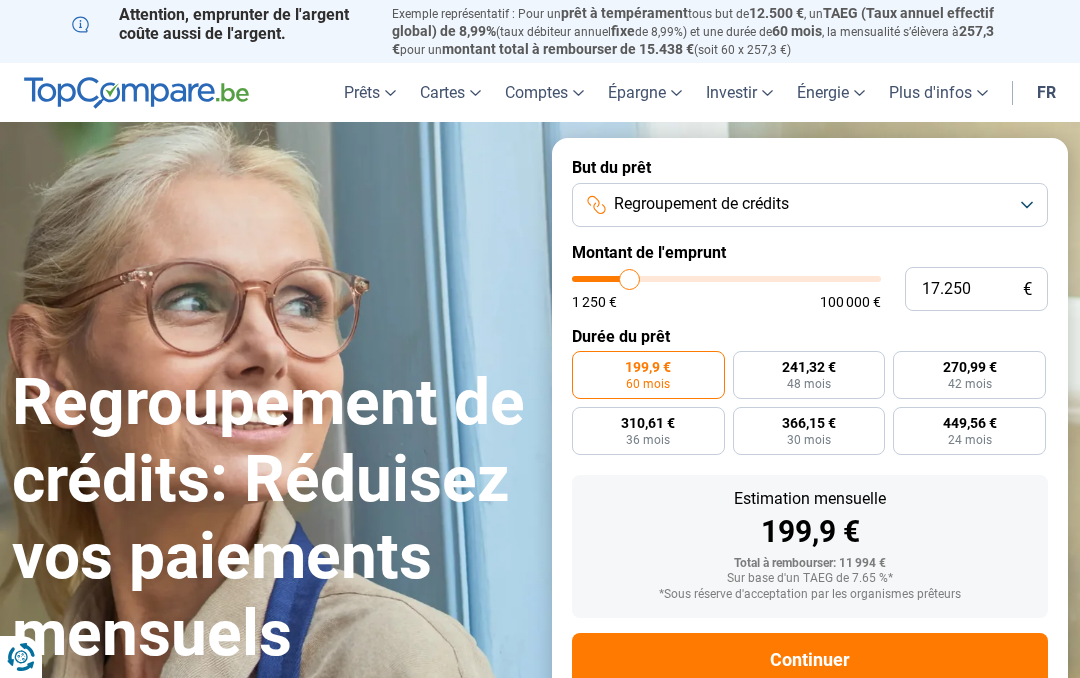 type on "18.000" 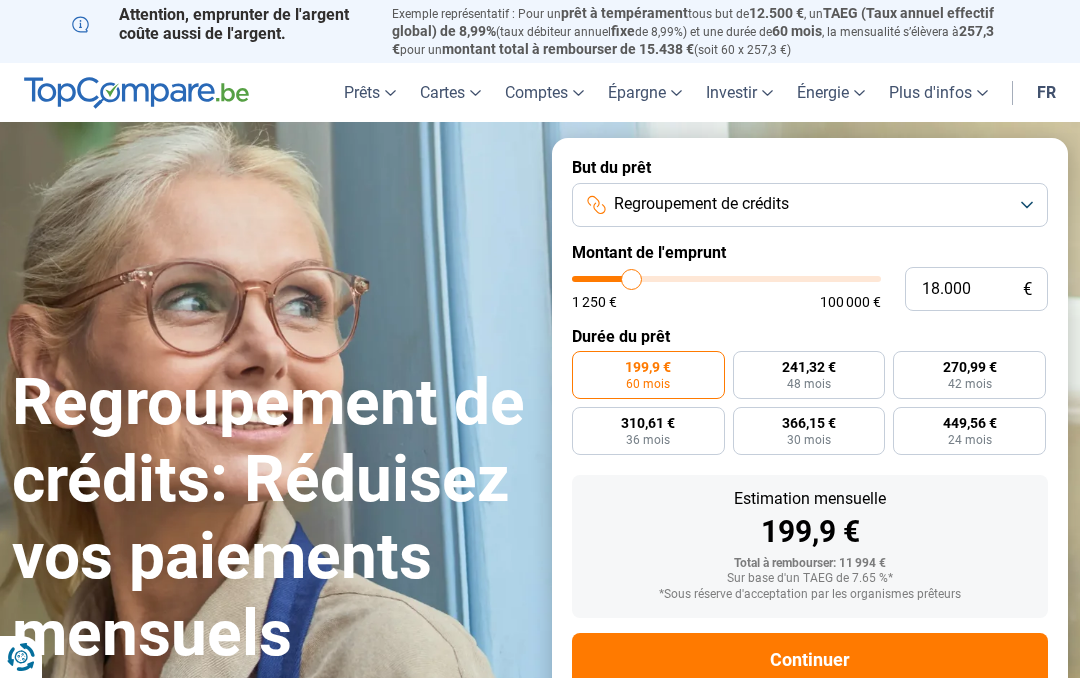 type on "18.250" 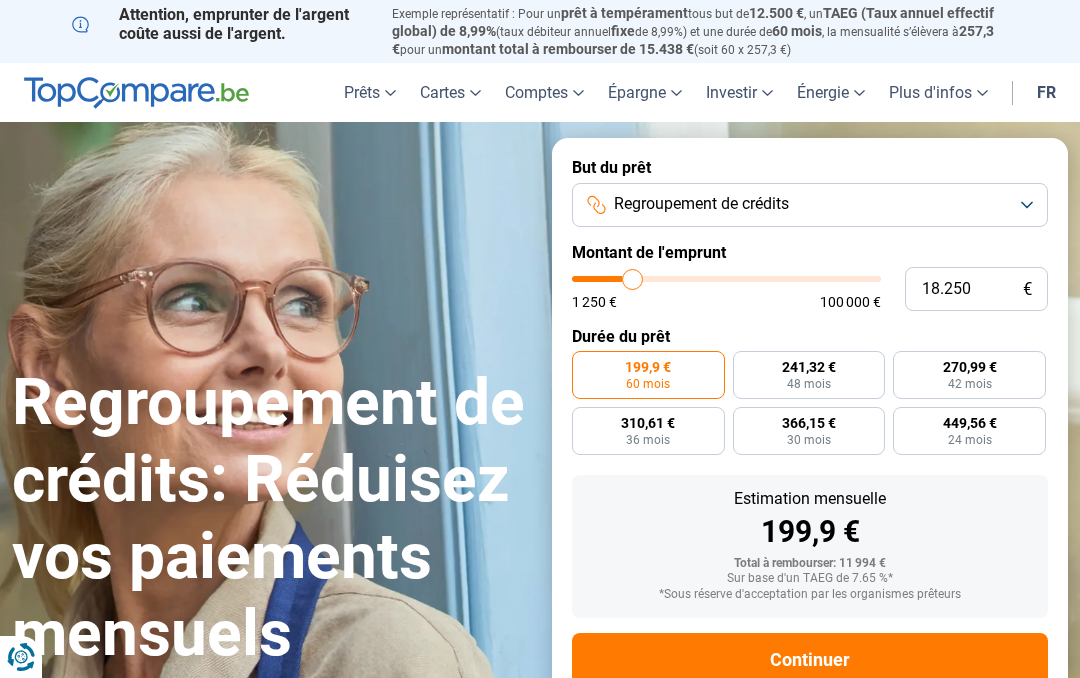 type on "19.750" 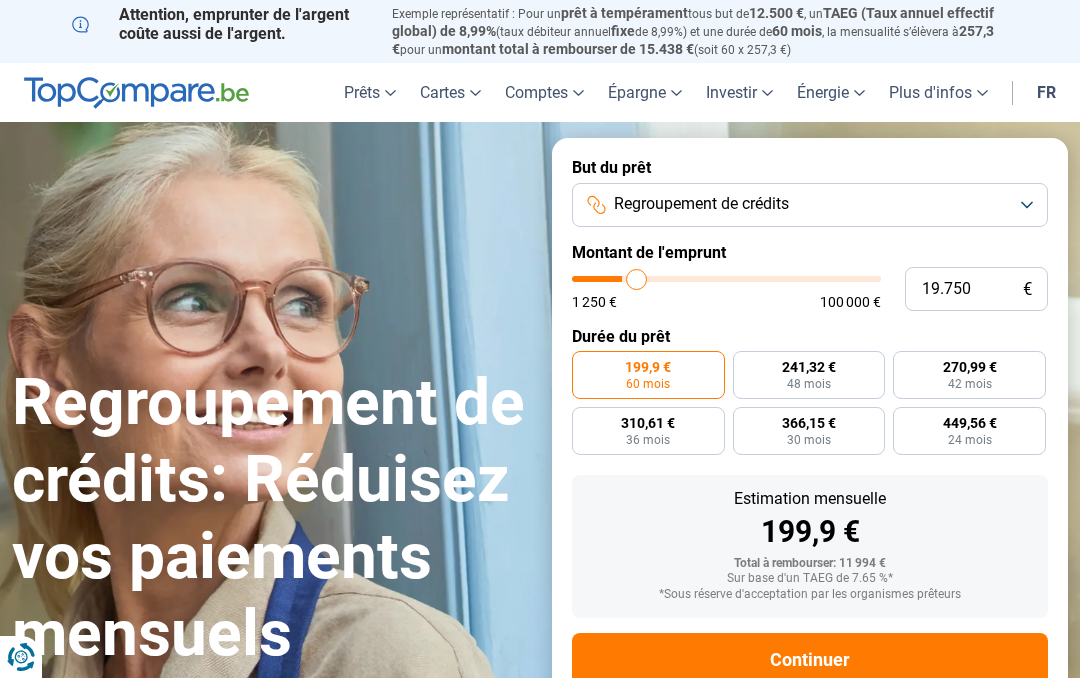 type on "20.750" 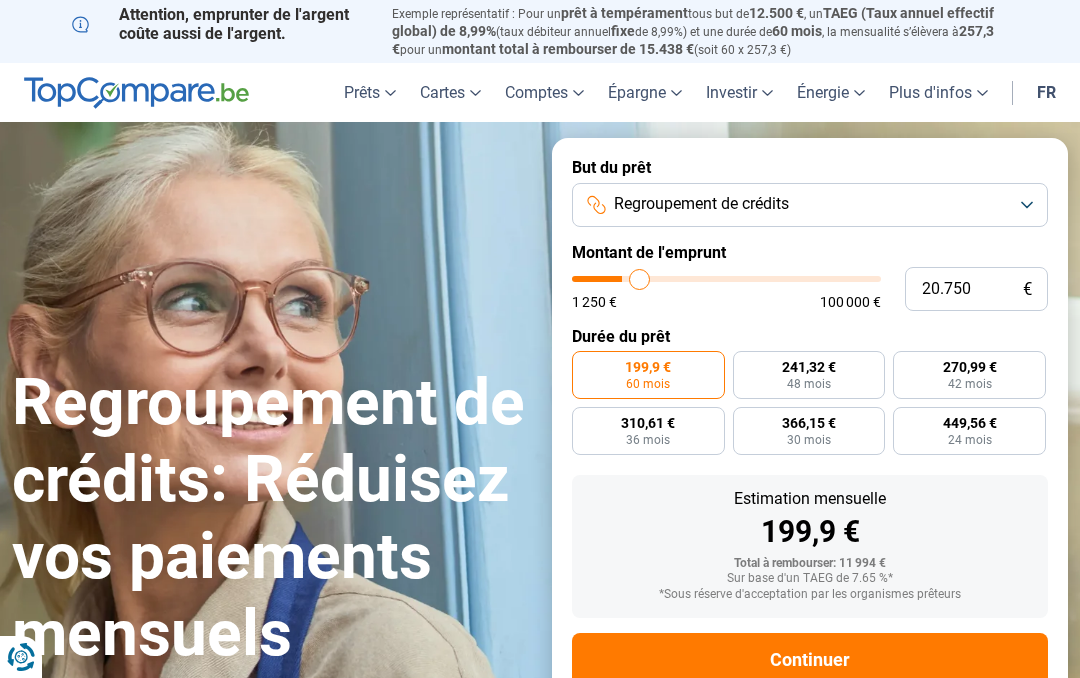 type on "22.250" 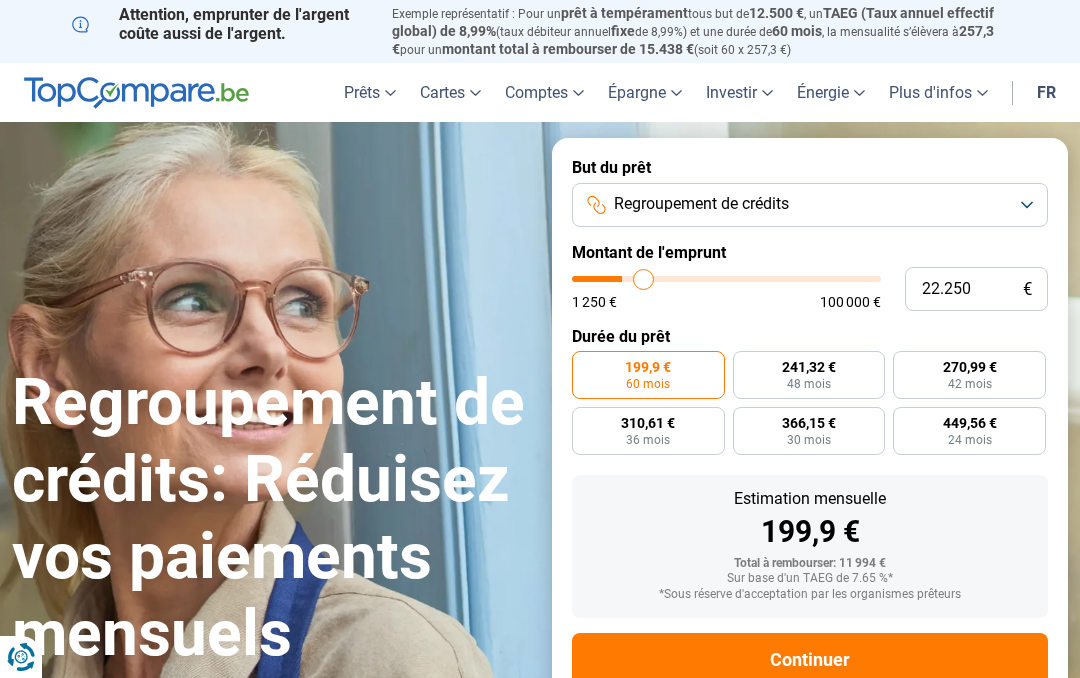 type on "22.750" 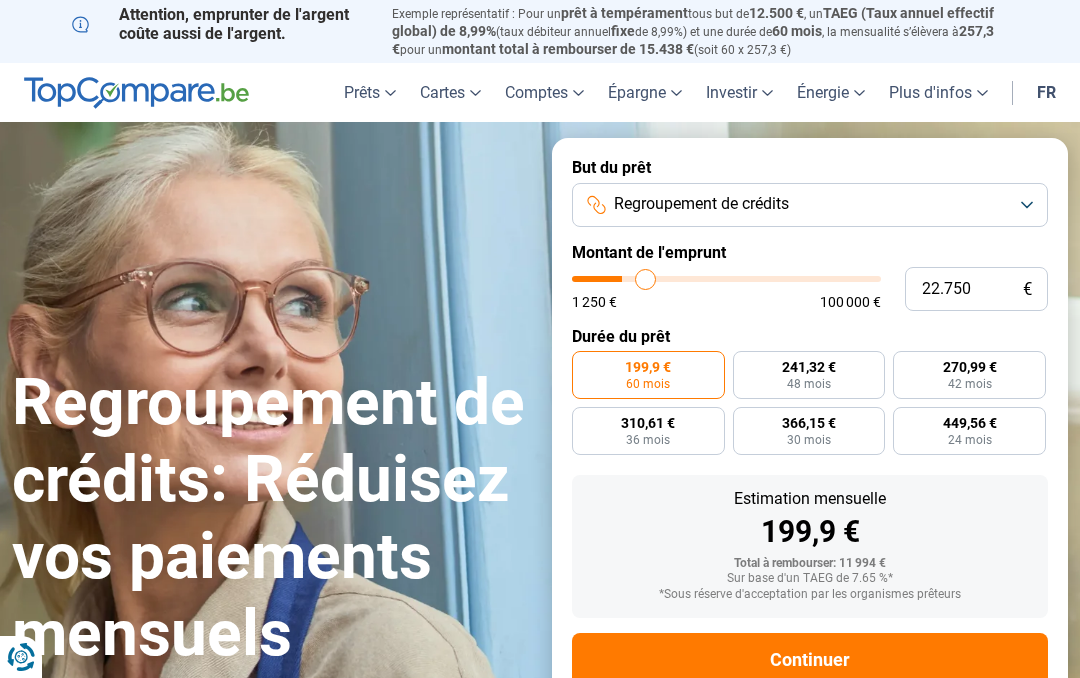type on "23.750" 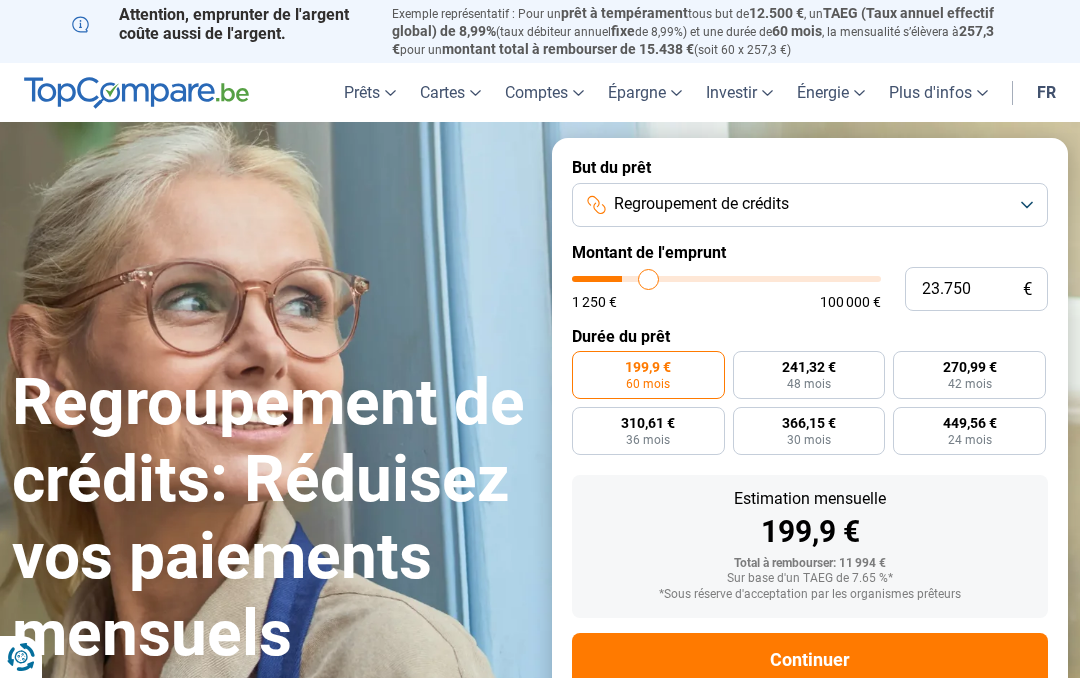 type on "25.000" 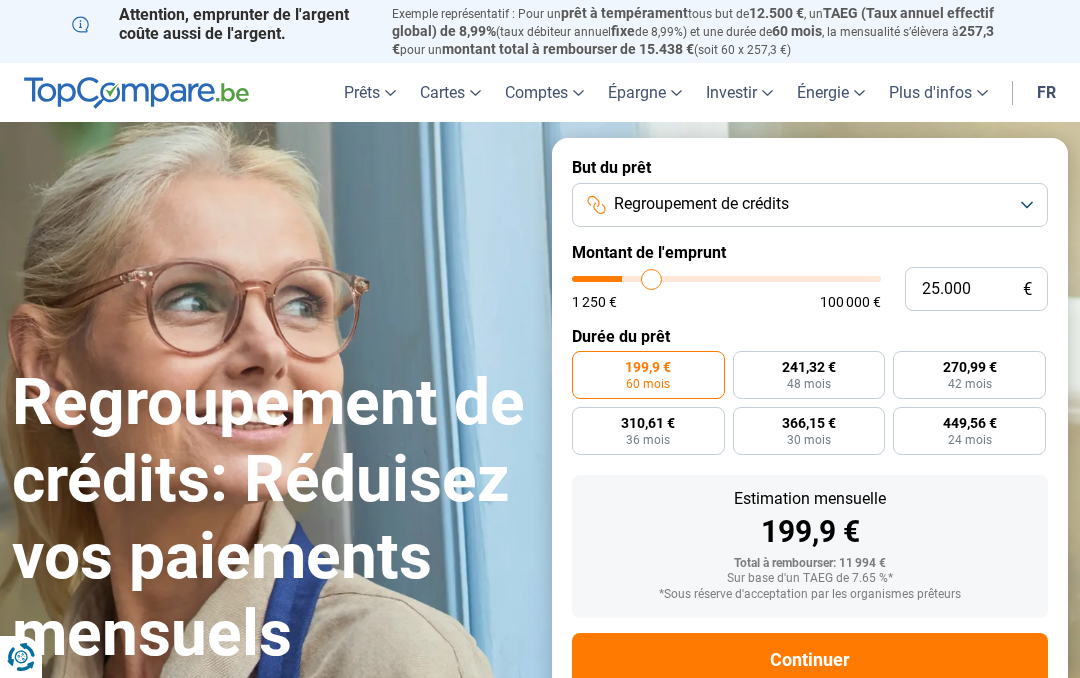 type on "25.500" 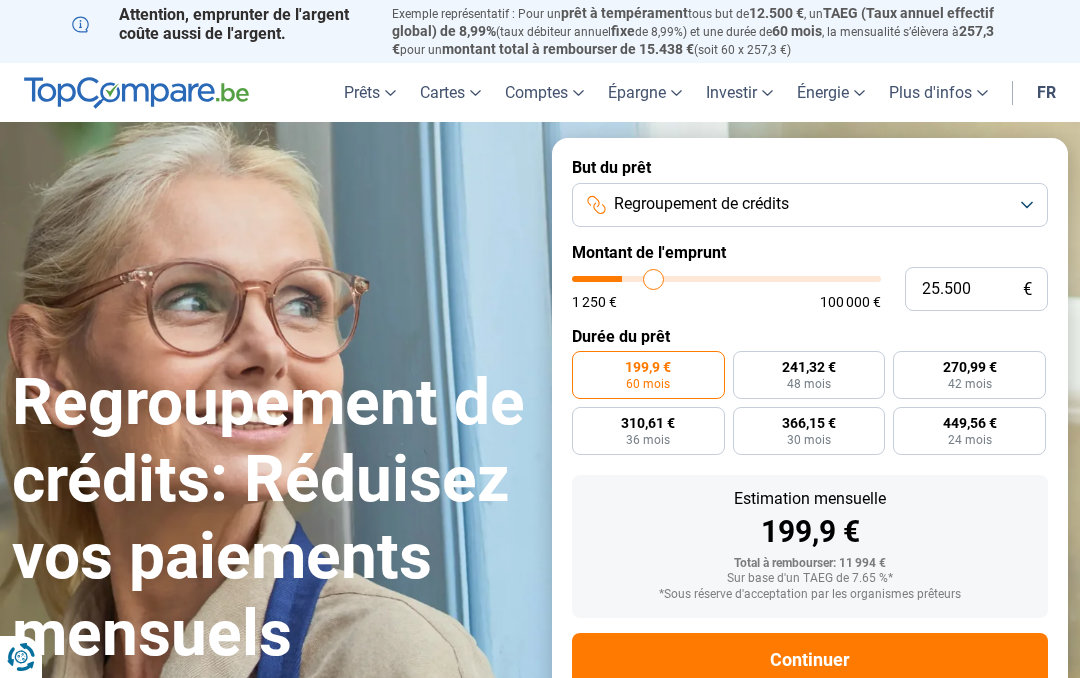 type on "26.250" 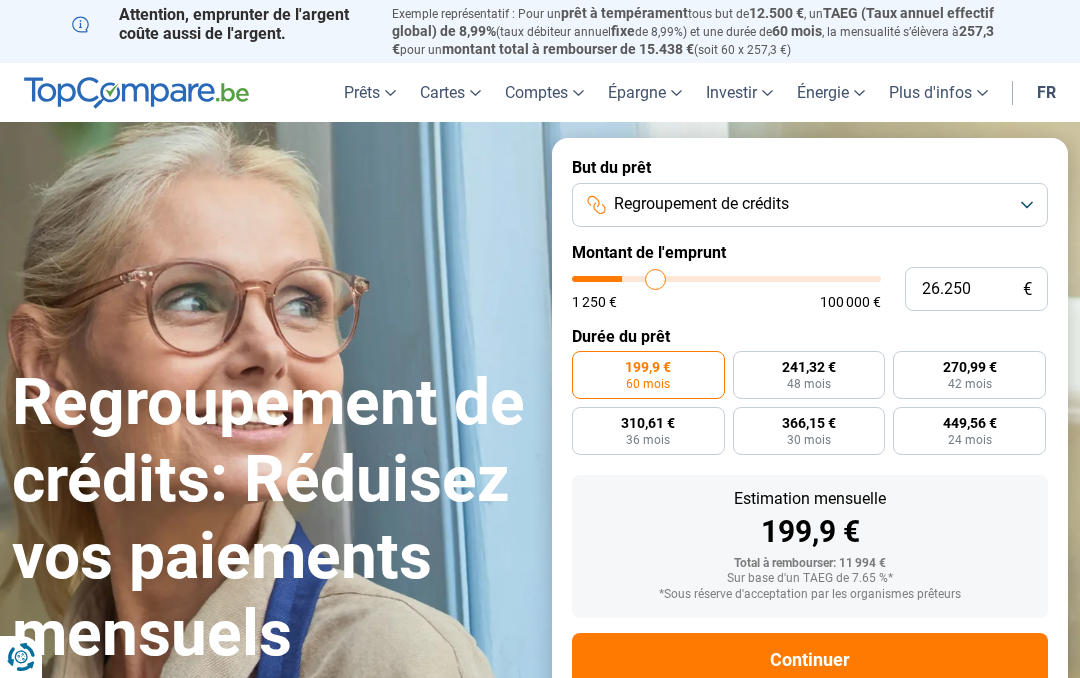 type on "27.000" 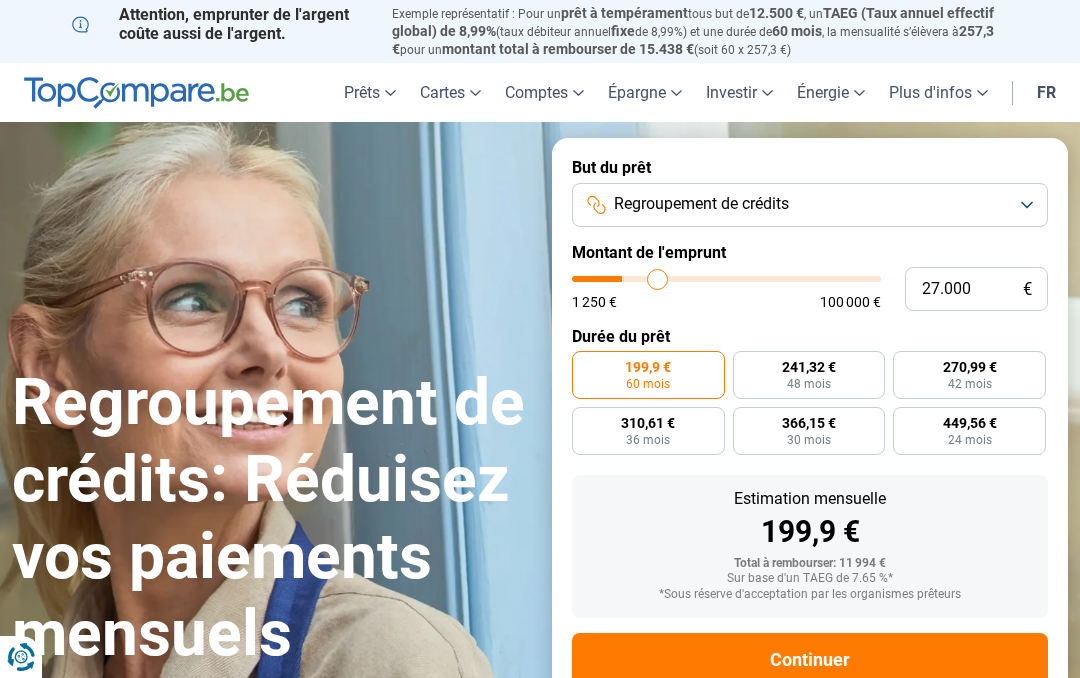type on "27.750" 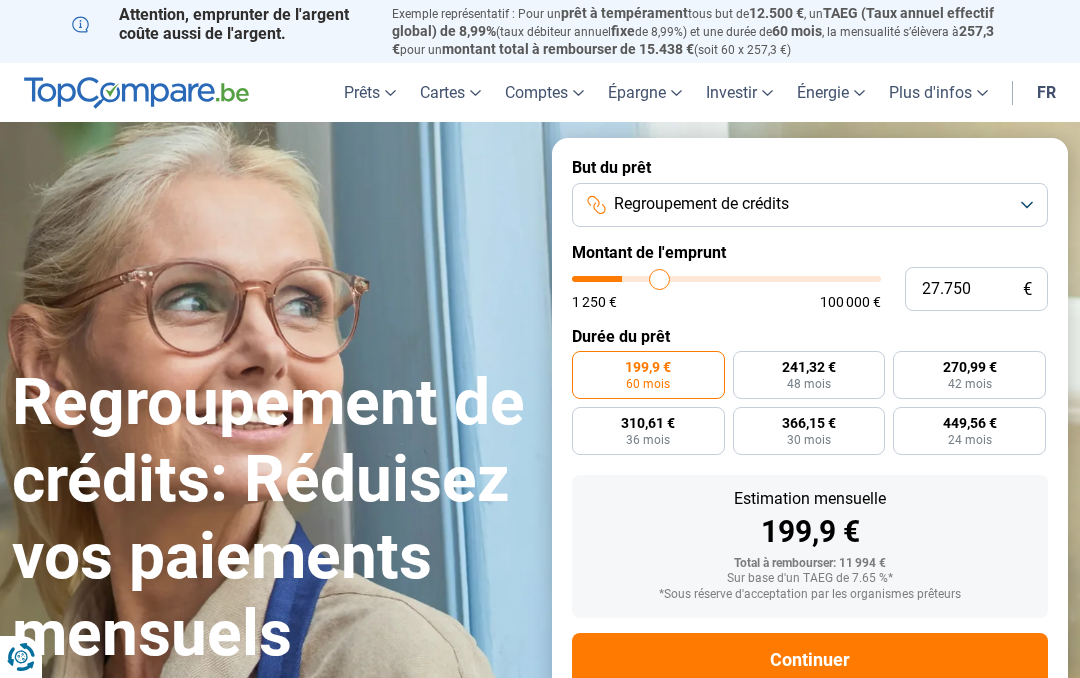 type on "28.250" 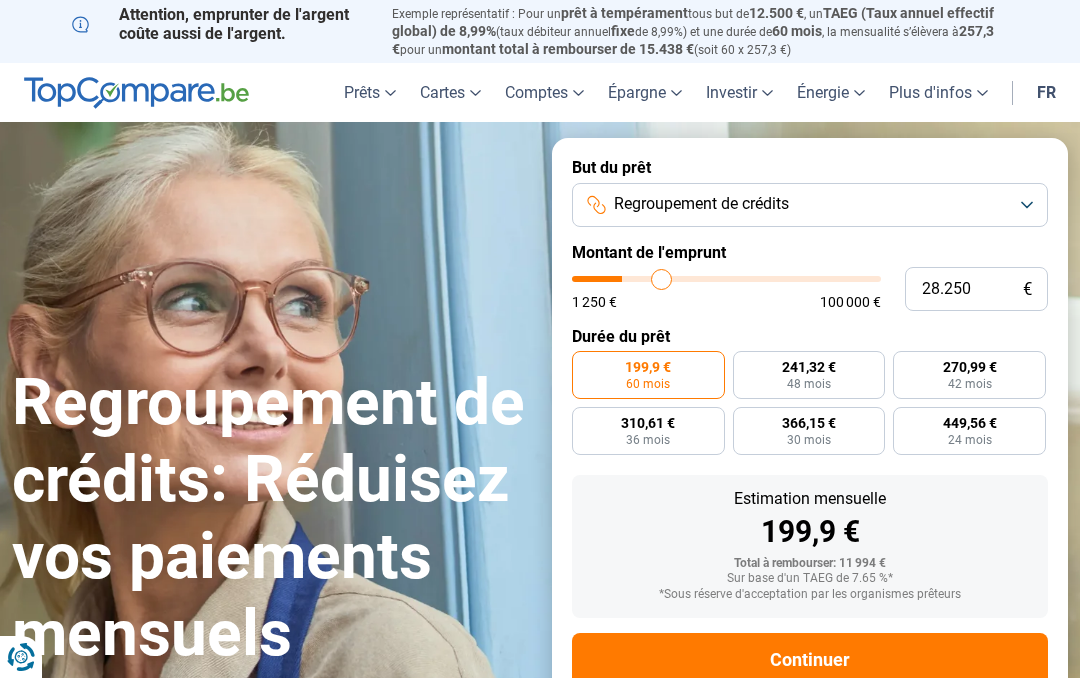 type on "29.500" 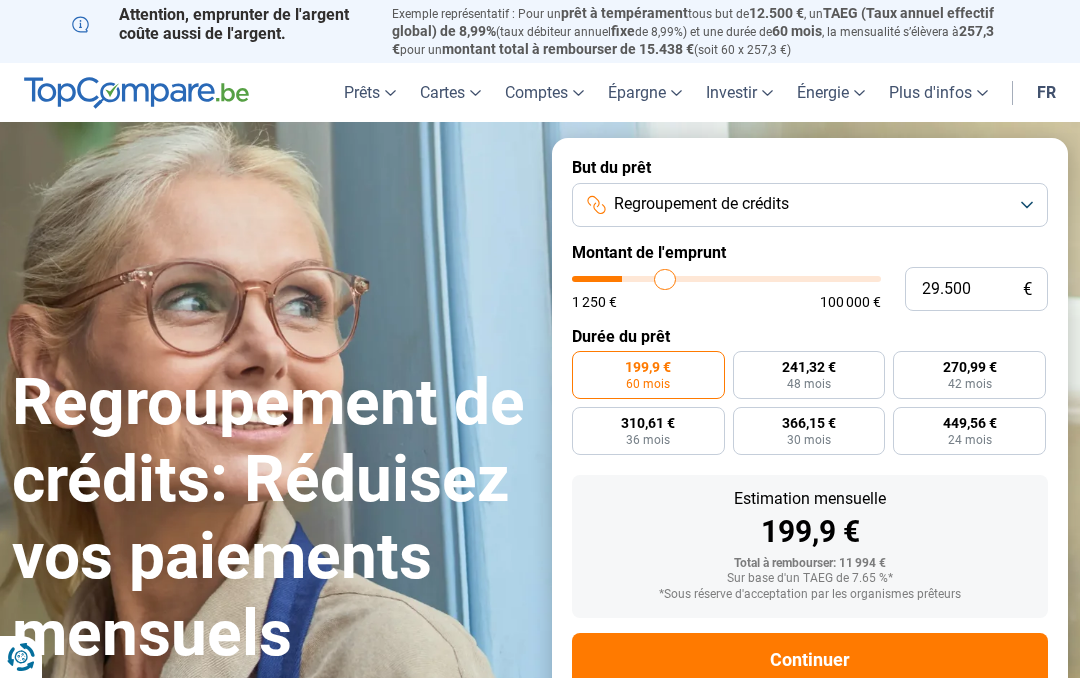 type on "29.750" 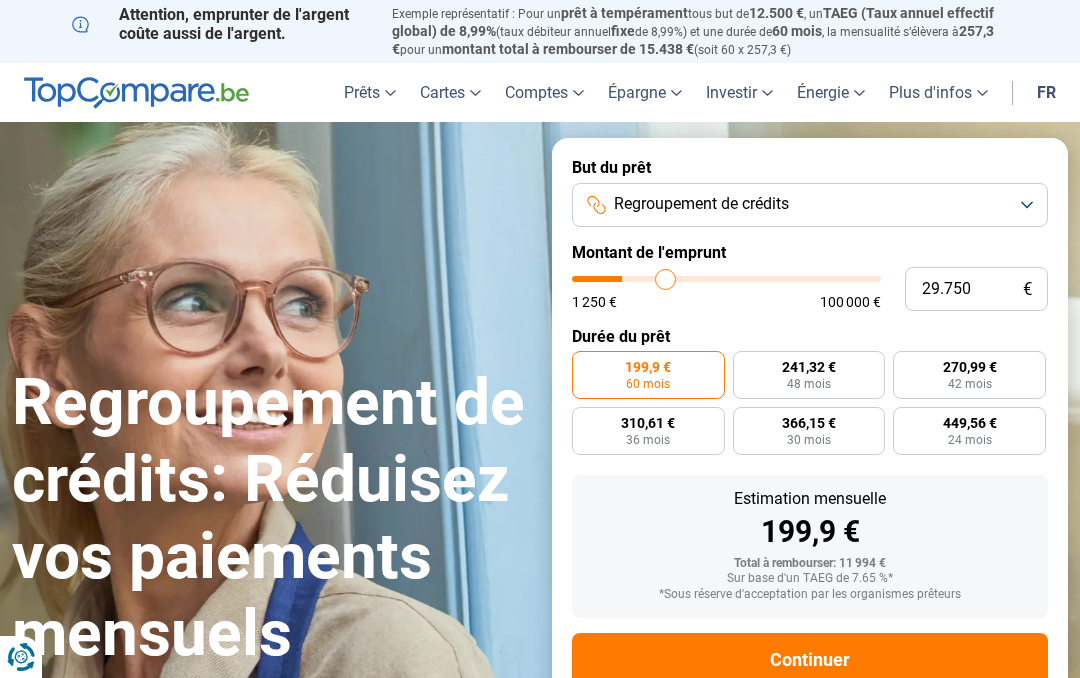 type on "30.500" 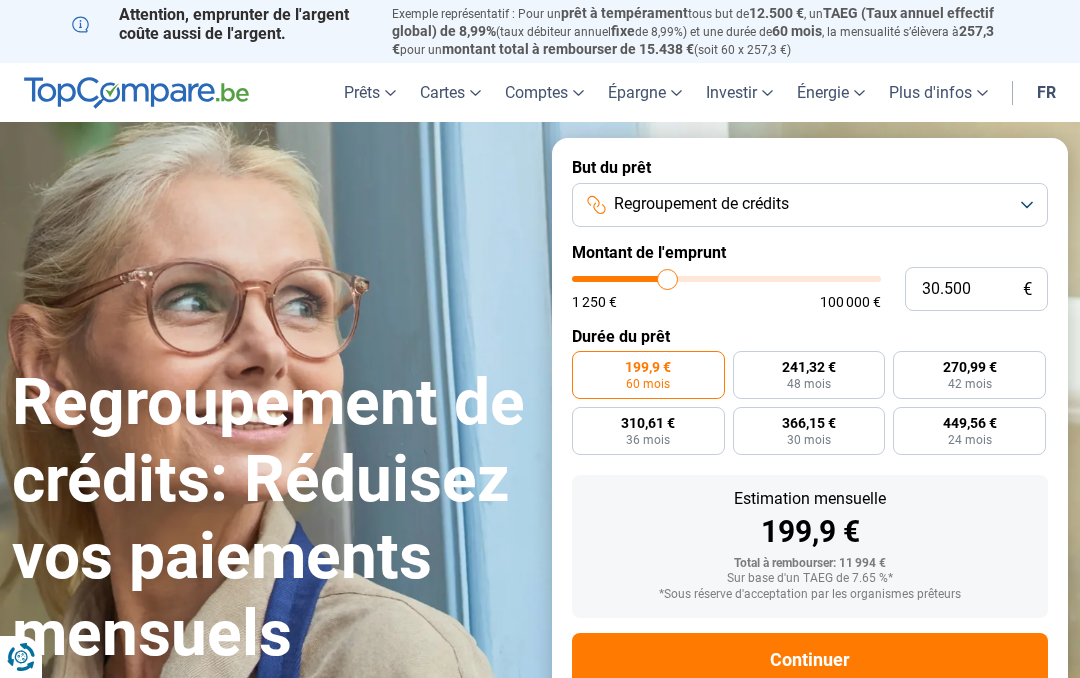 type on "30.750" 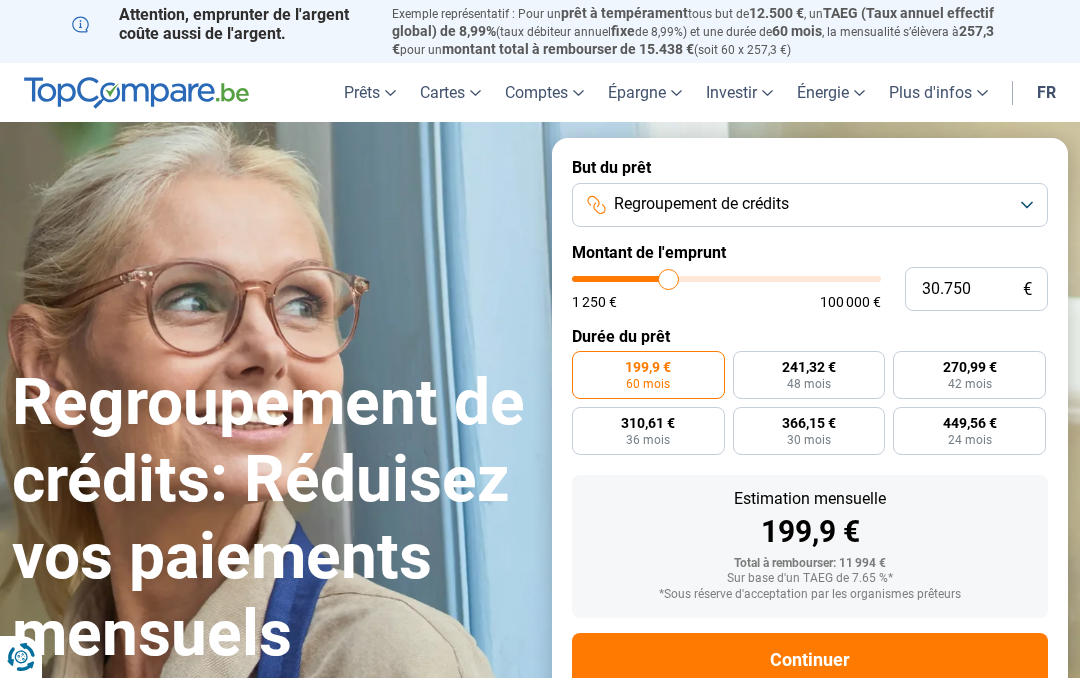 type on "30.500" 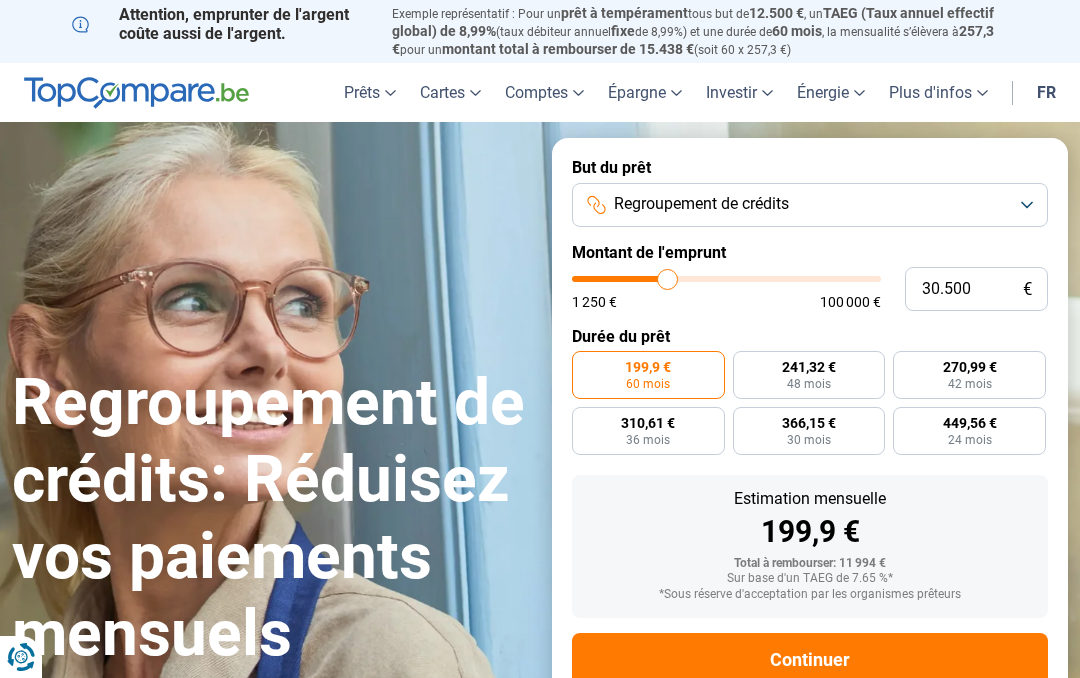 type on "30.000" 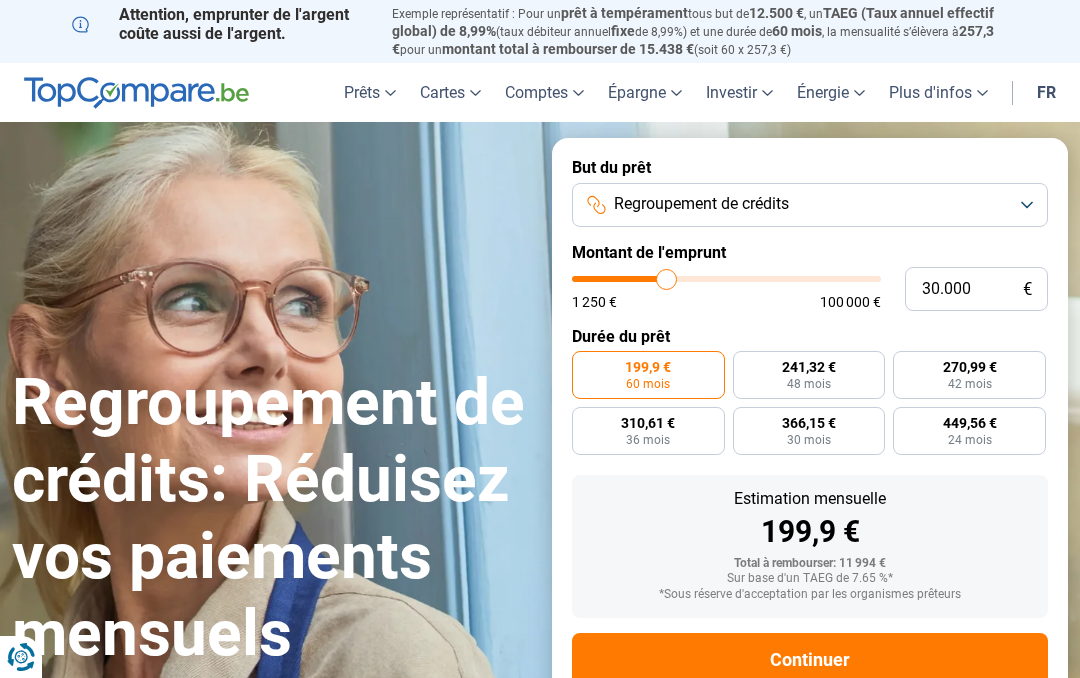 type on "29.750" 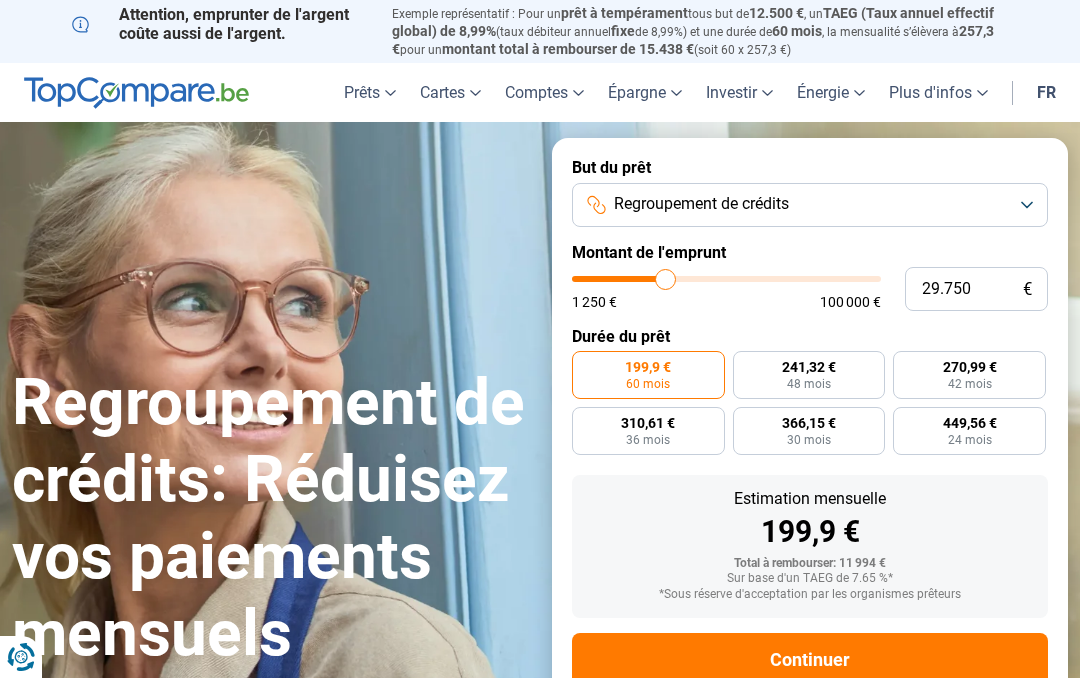 type on "29.500" 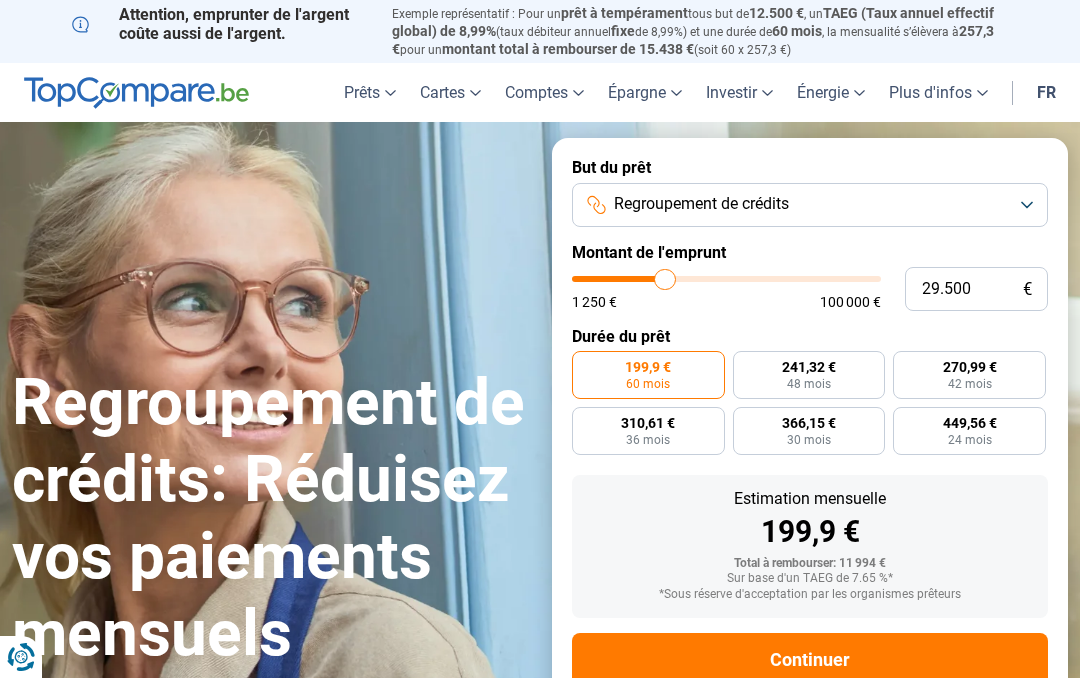 type on "29.000" 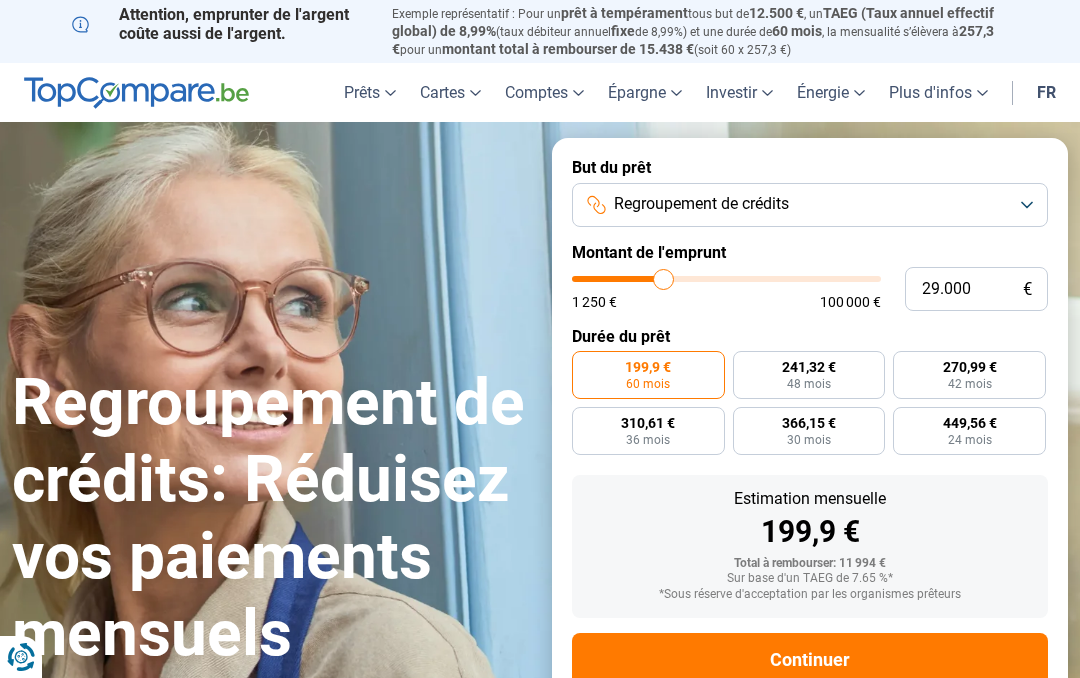 type on "28.750" 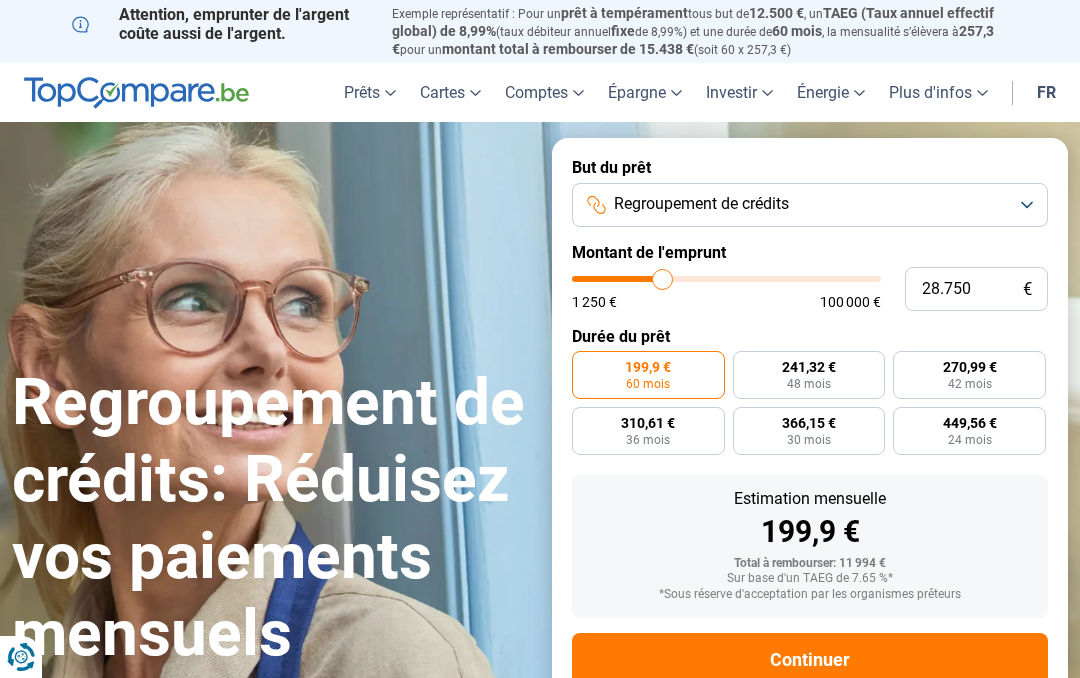 type on "28.250" 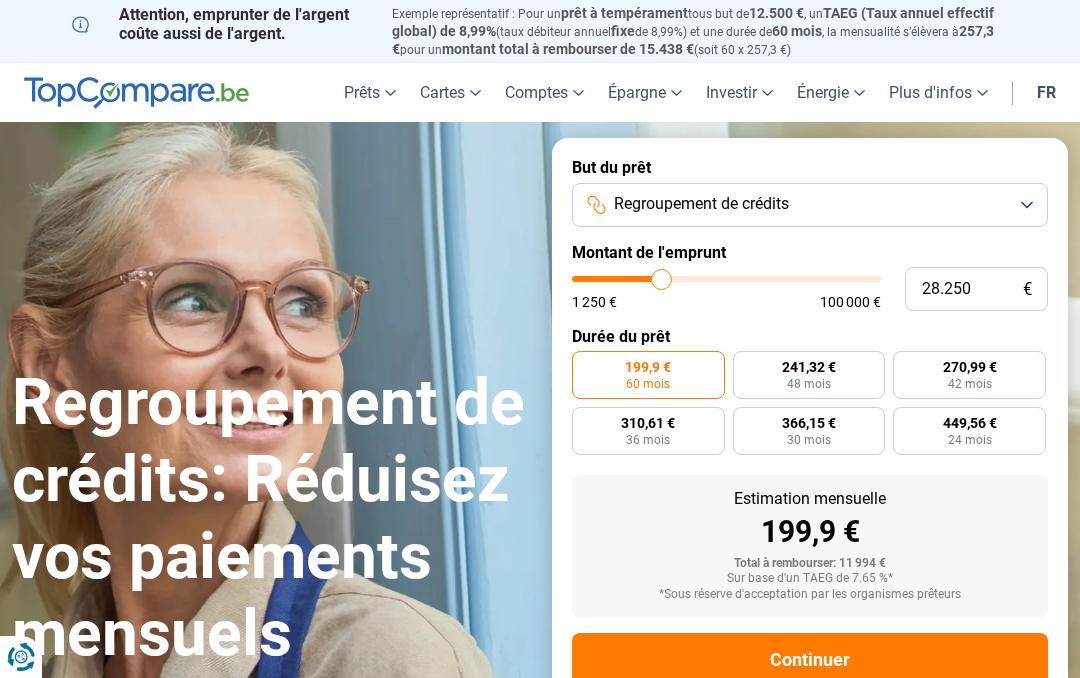 type on "28.000" 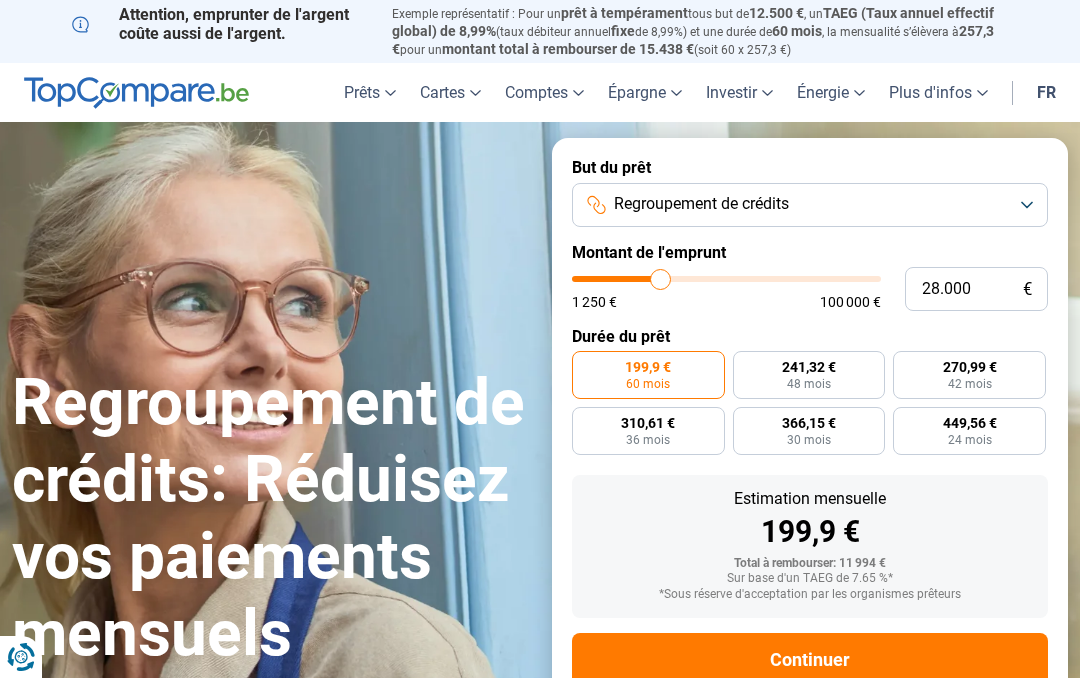 type on "27.750" 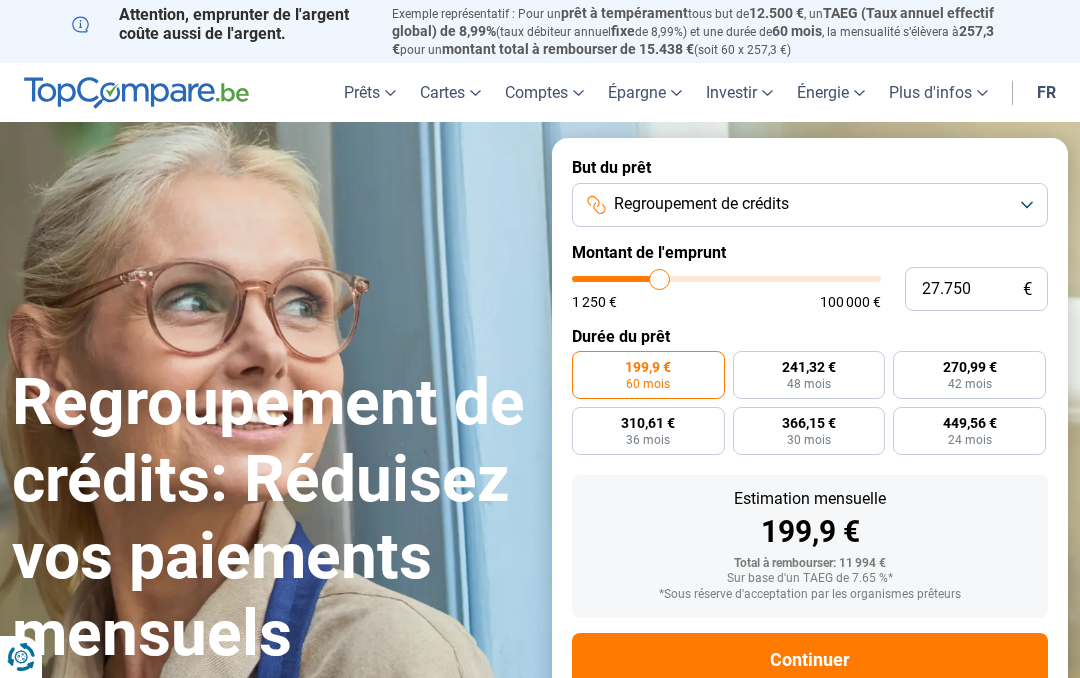 type on "27.250" 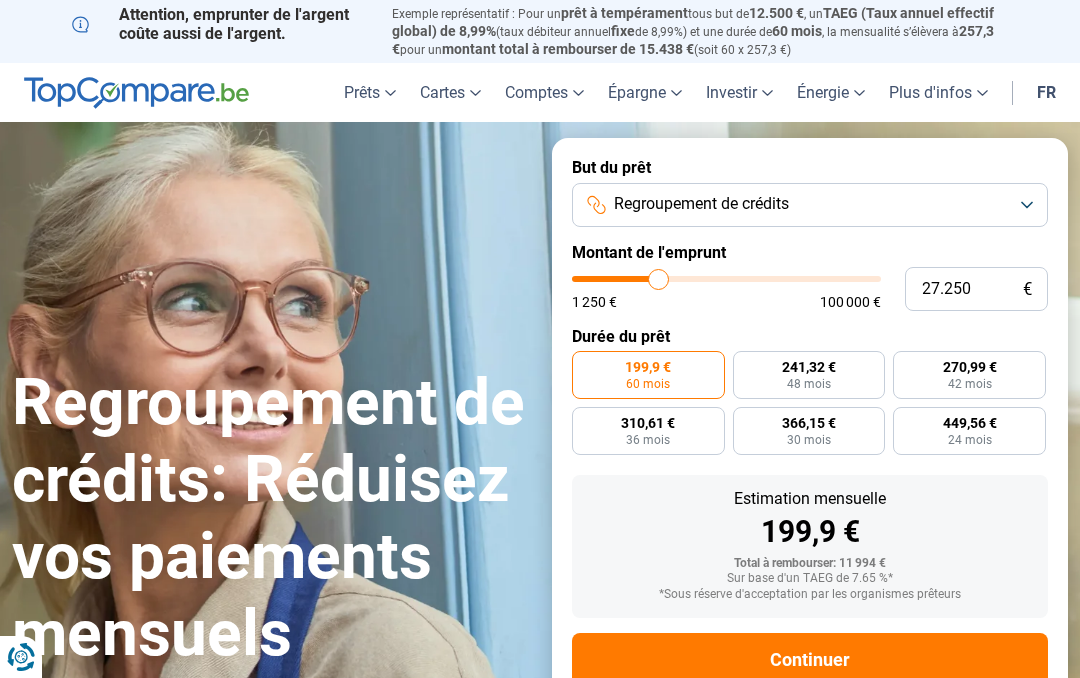 type on "27.000" 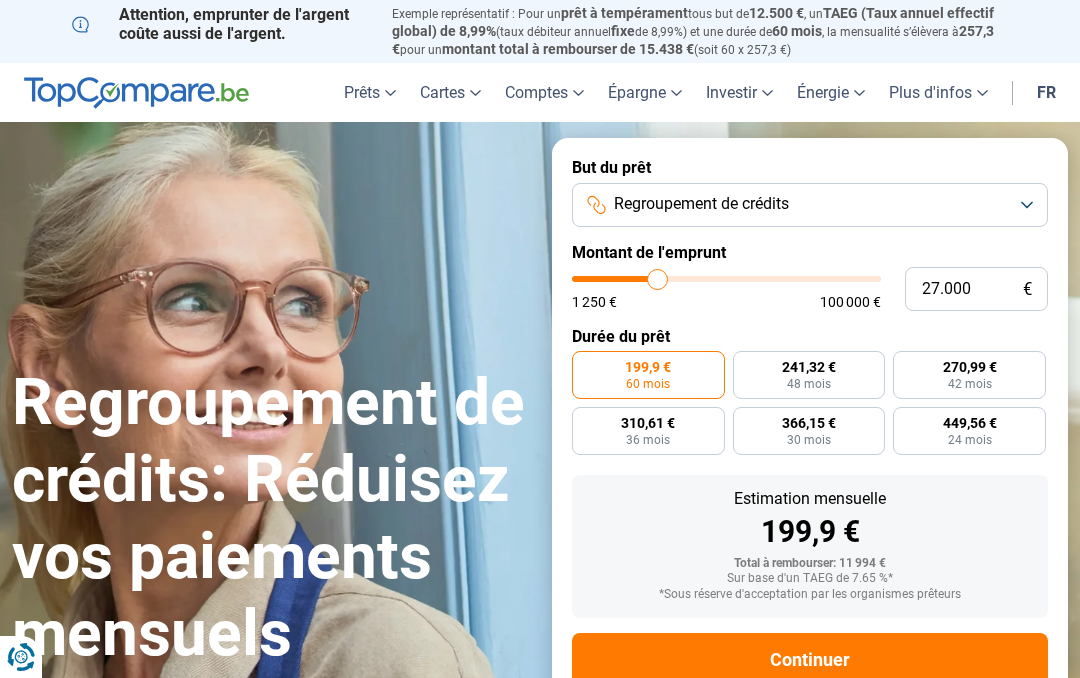 type on "26.750" 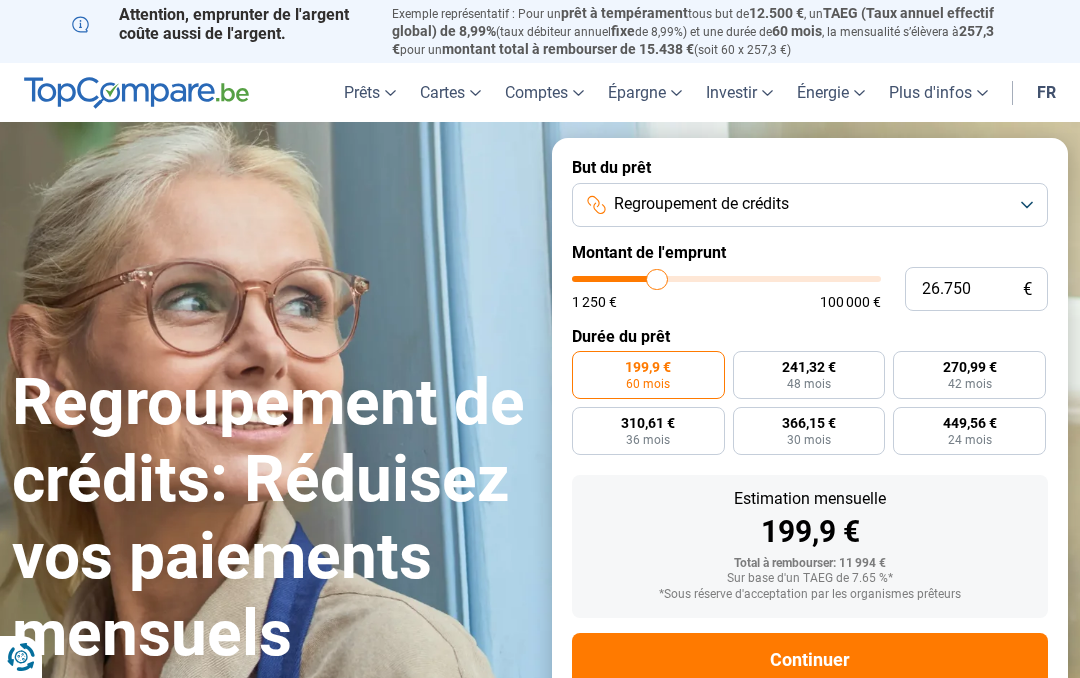 type on "26.250" 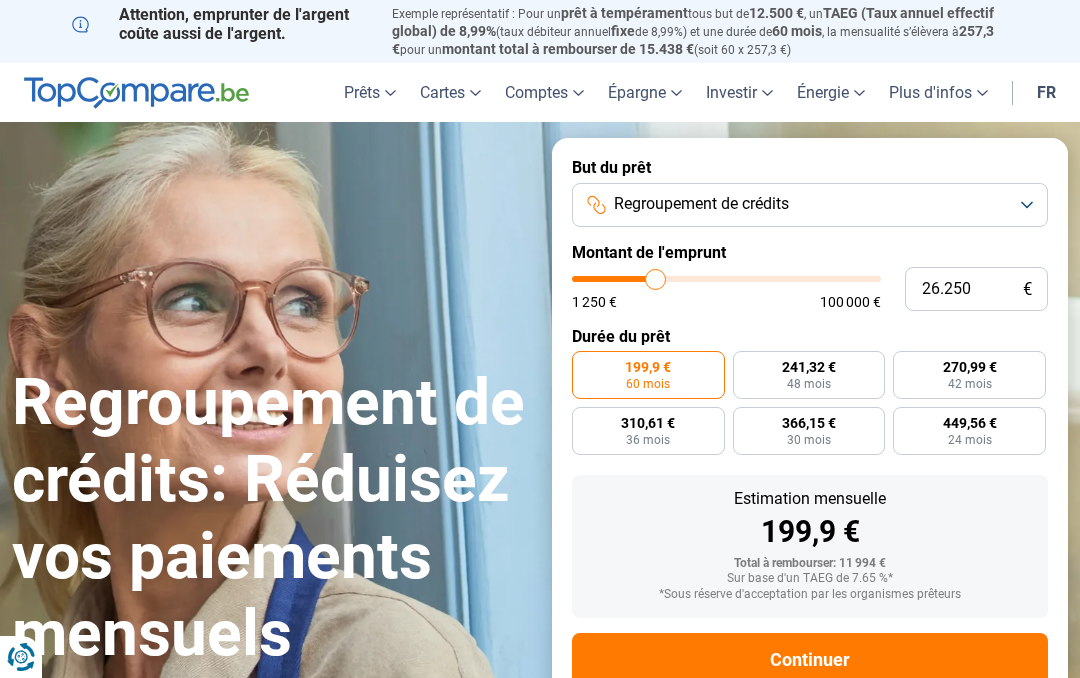 type on "26.000" 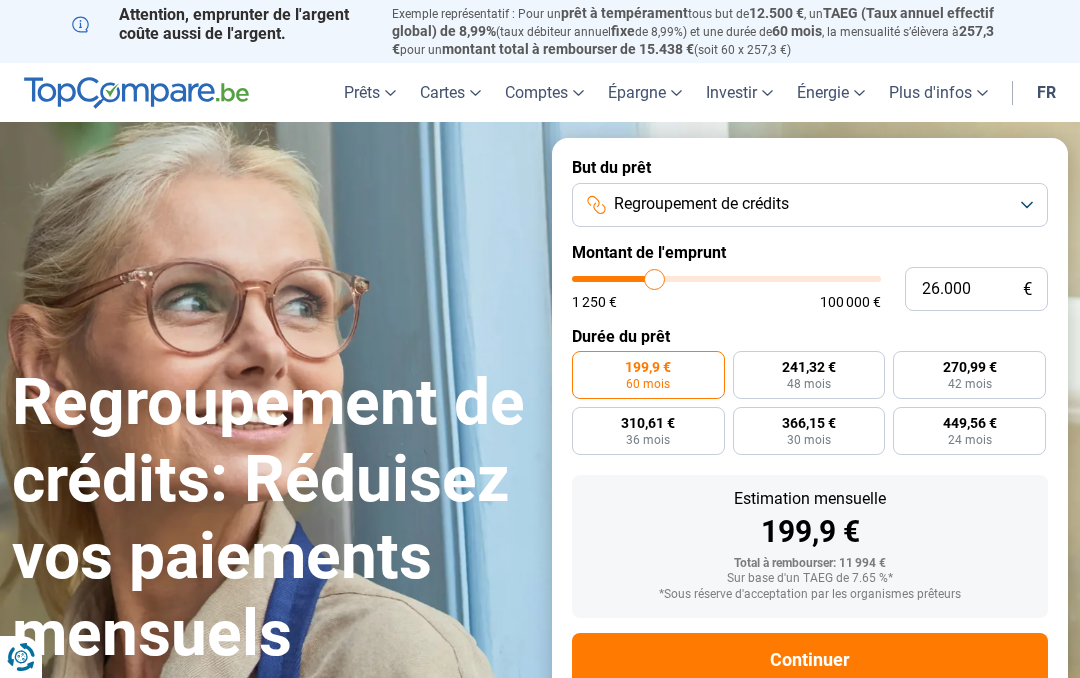 type on "25.500" 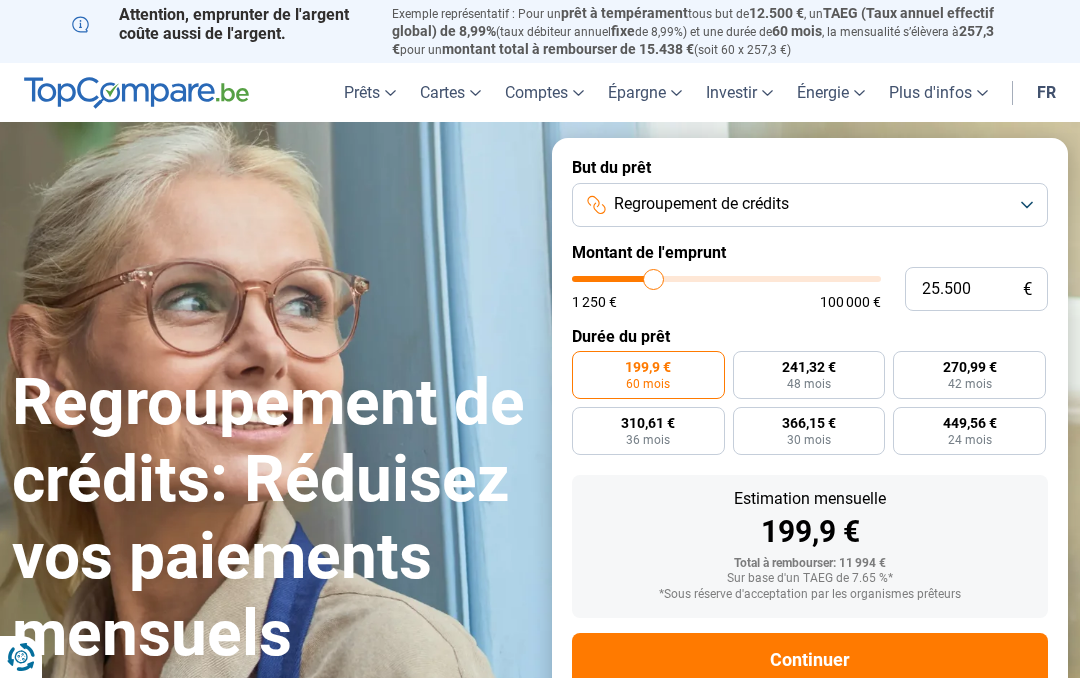 type on "25.250" 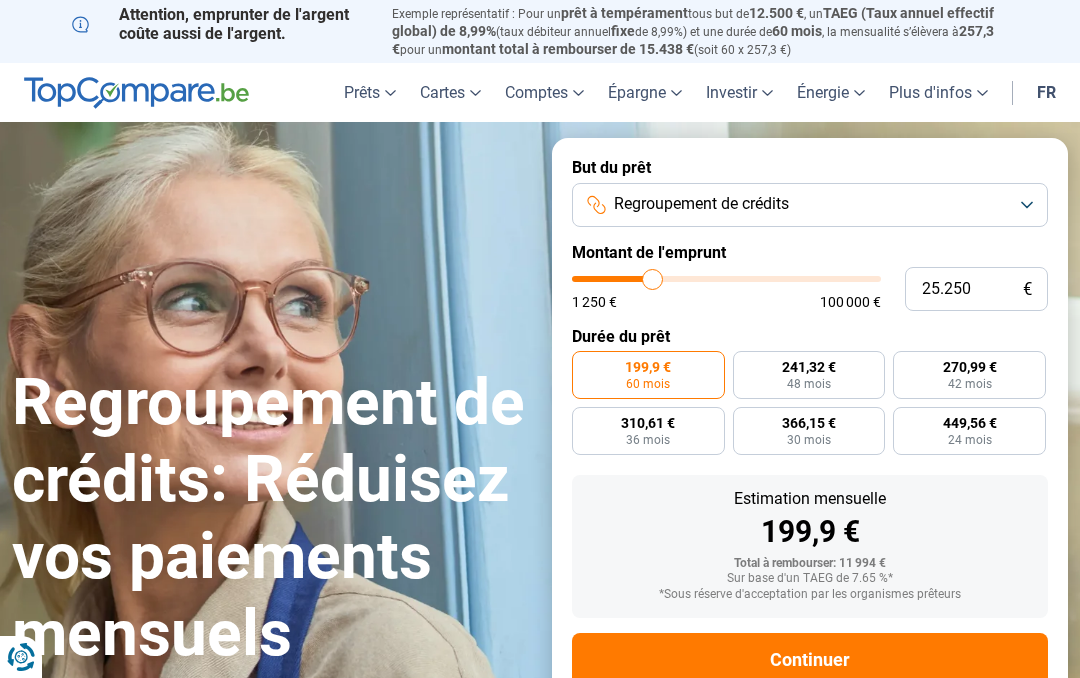 type on "25250" 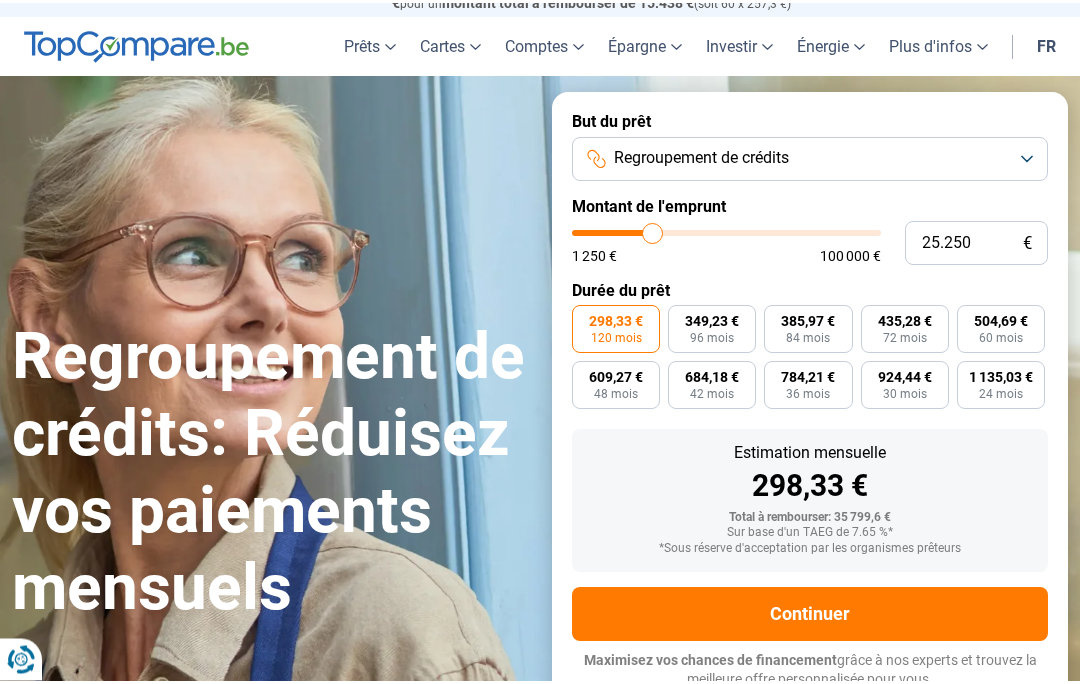 scroll, scrollTop: 49, scrollLeft: 0, axis: vertical 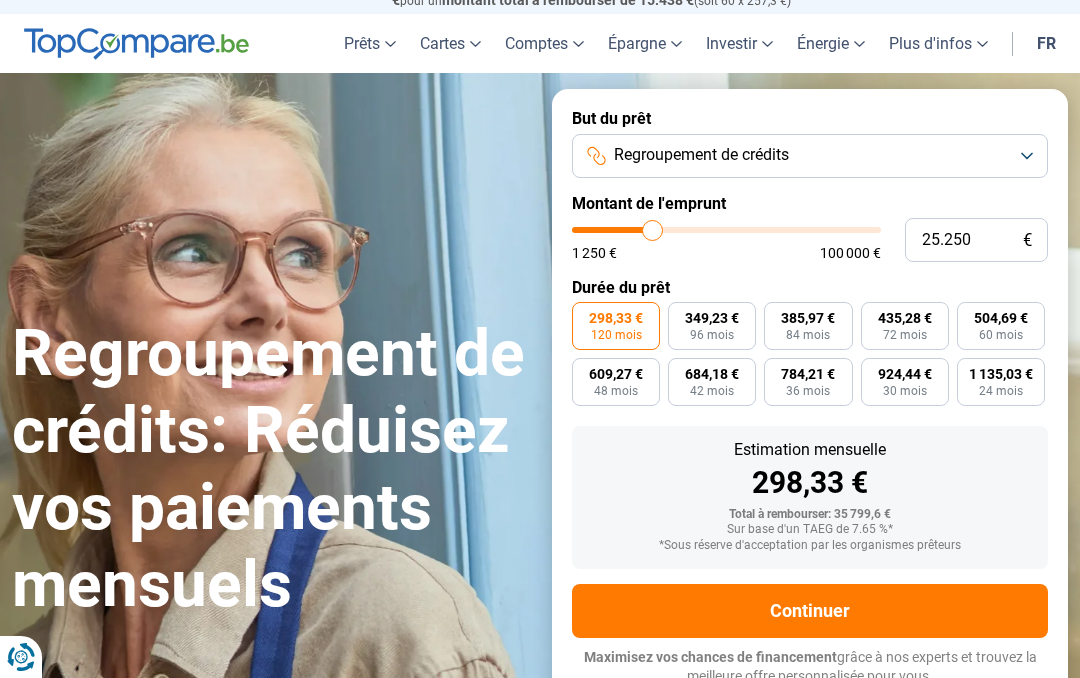click on "1 135,03 €" at bounding box center [1001, 374] 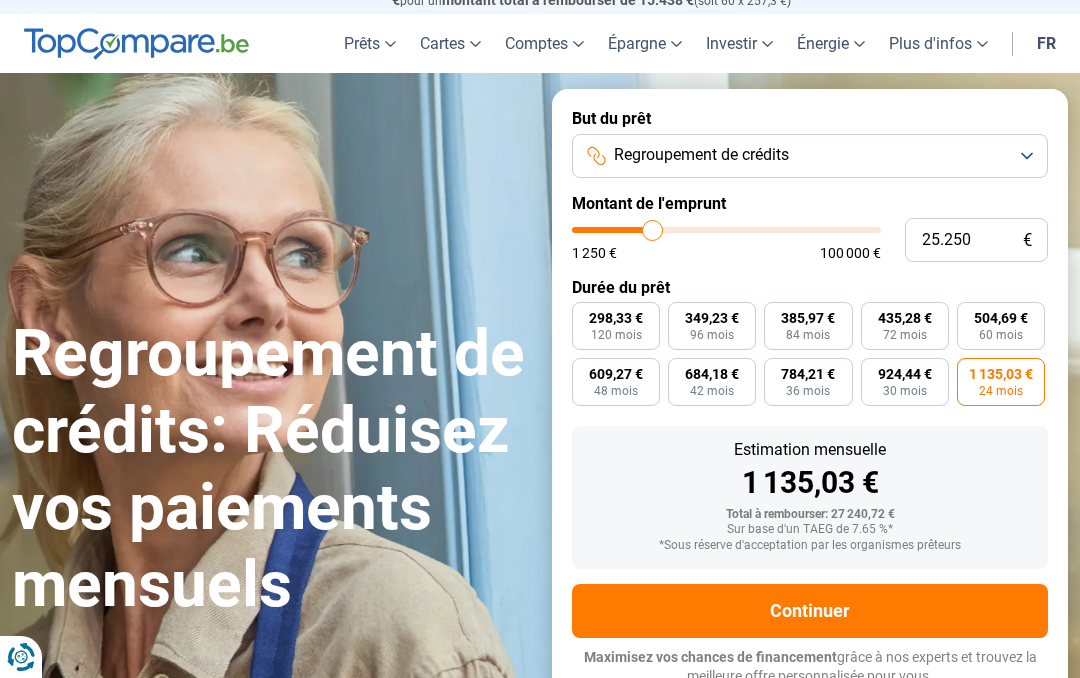 click on "120 mois" at bounding box center [616, 335] 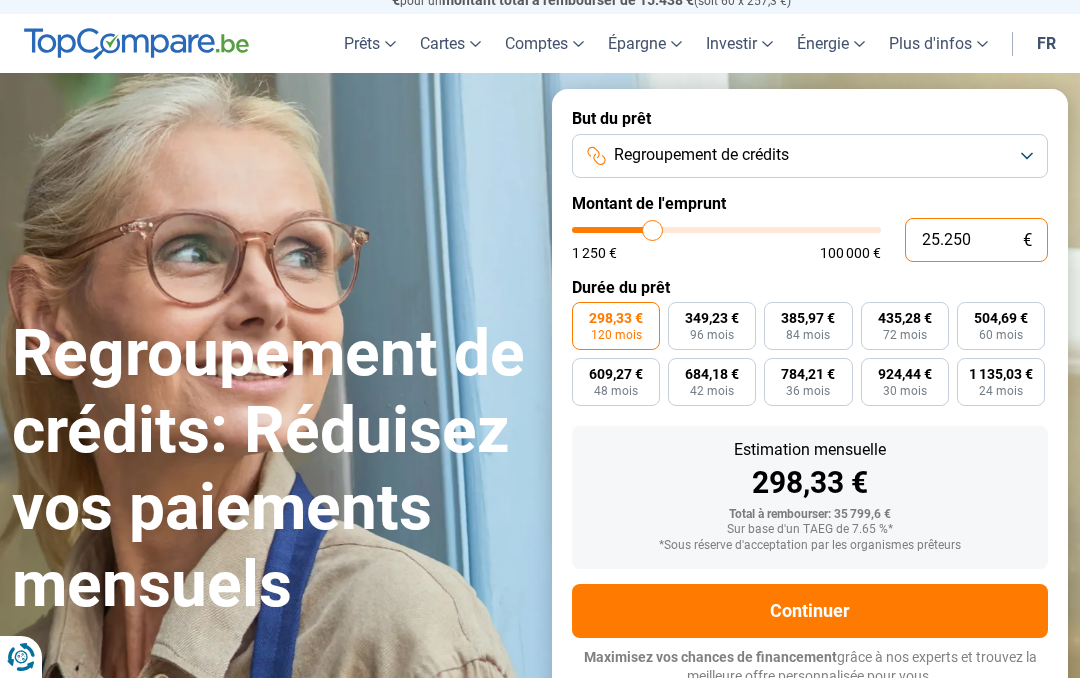 click on "25.250" at bounding box center (976, 240) 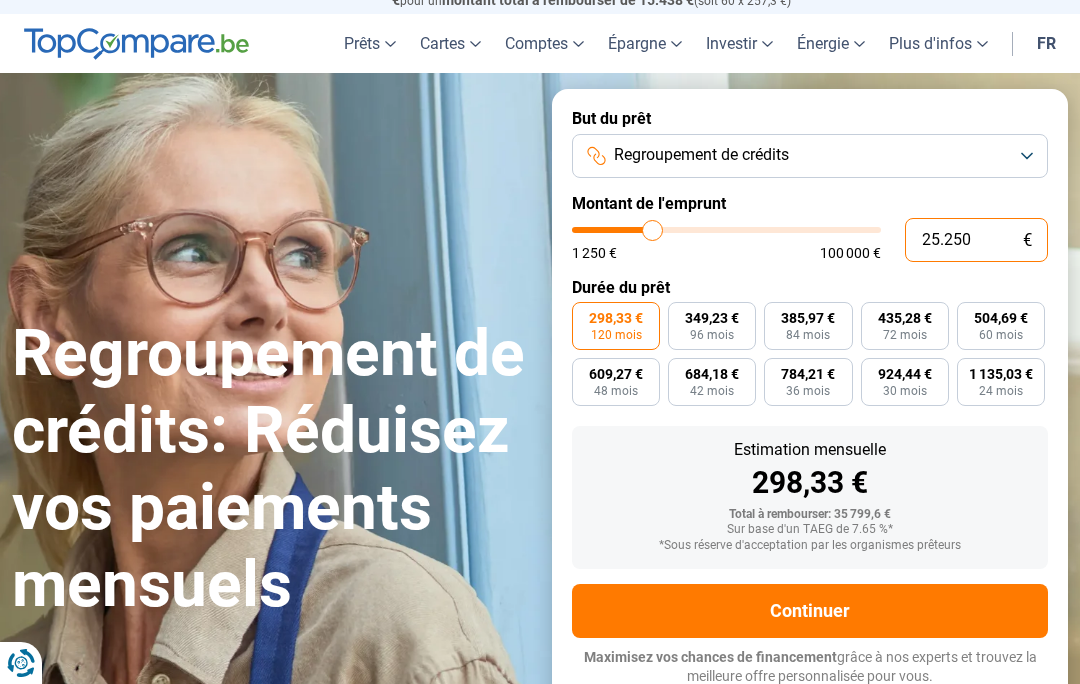 type on "2.525" 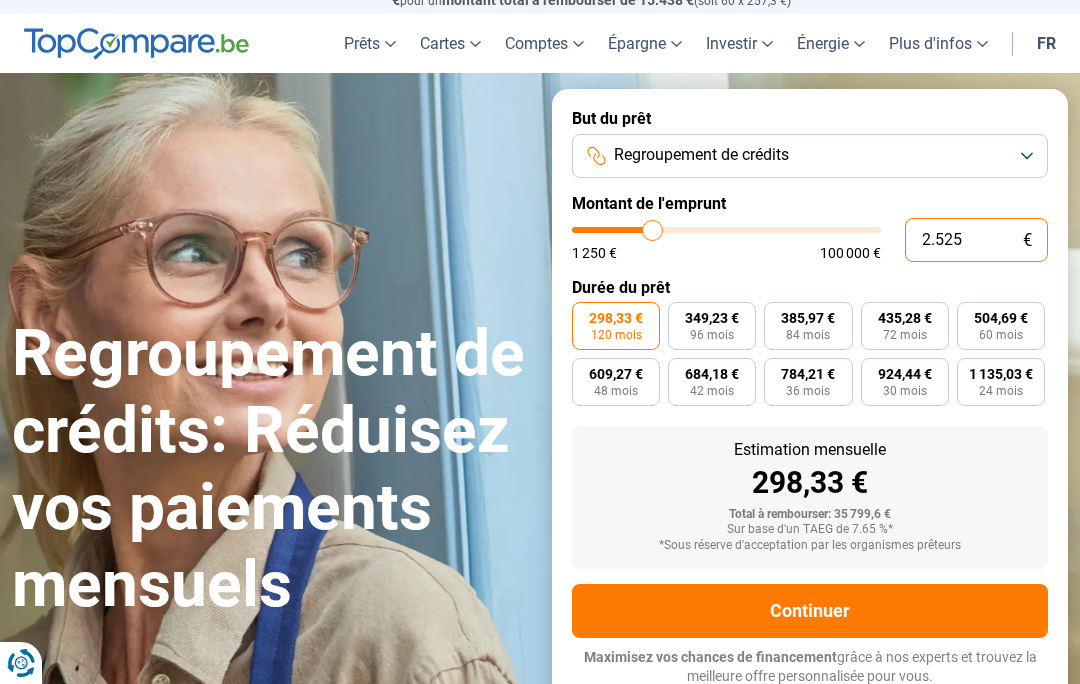 type on "2500" 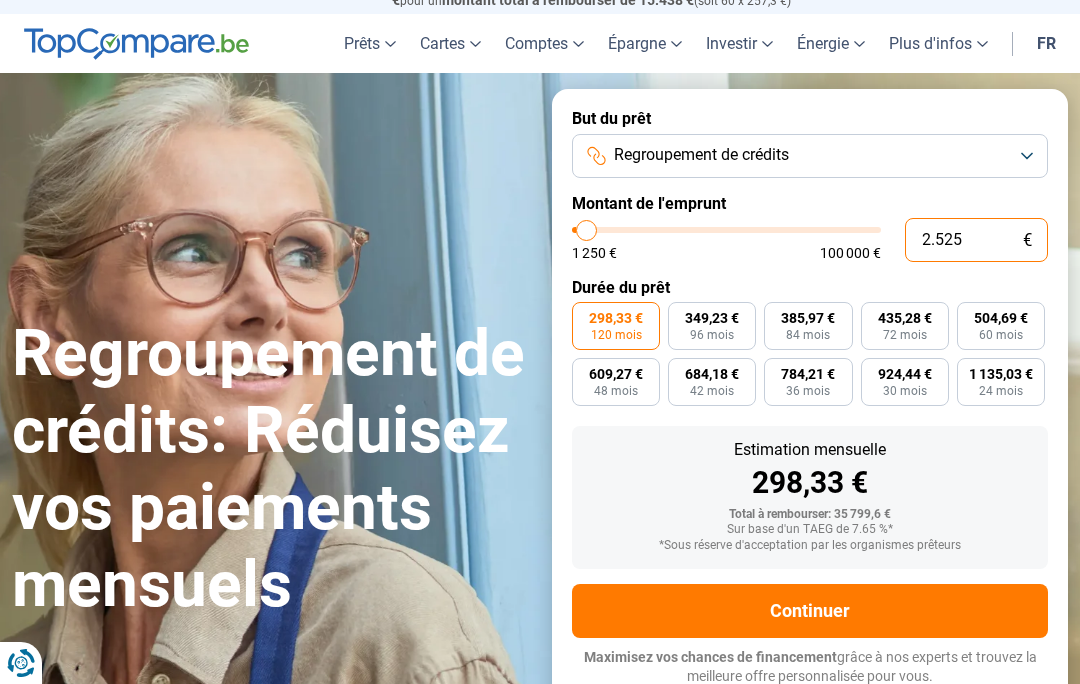 type on "252" 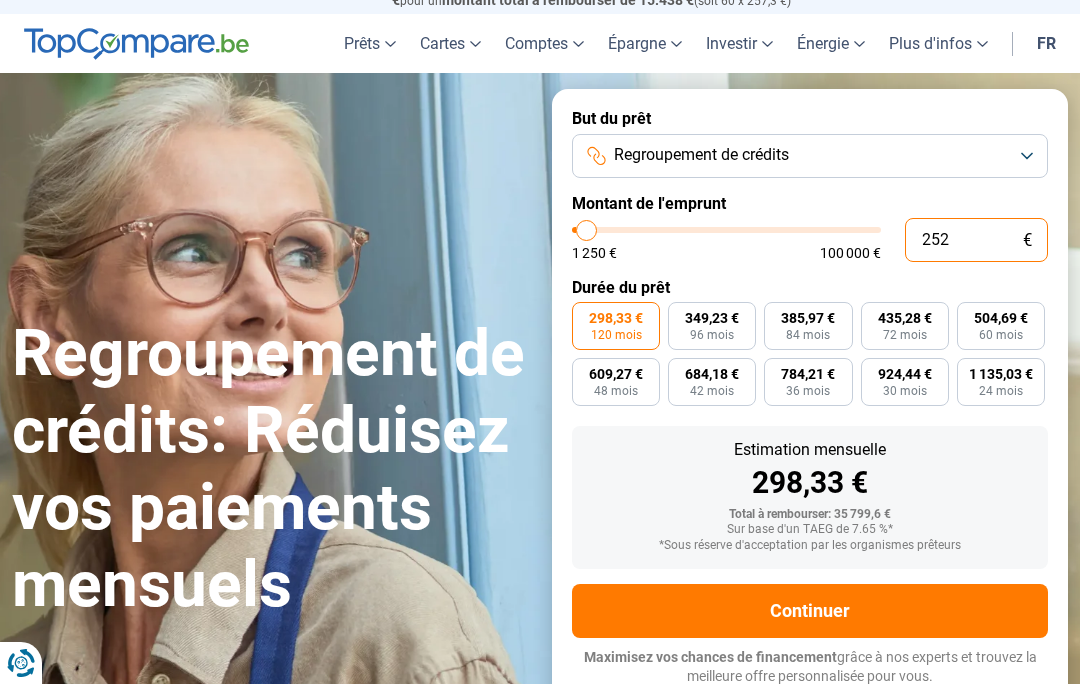 type on "1250" 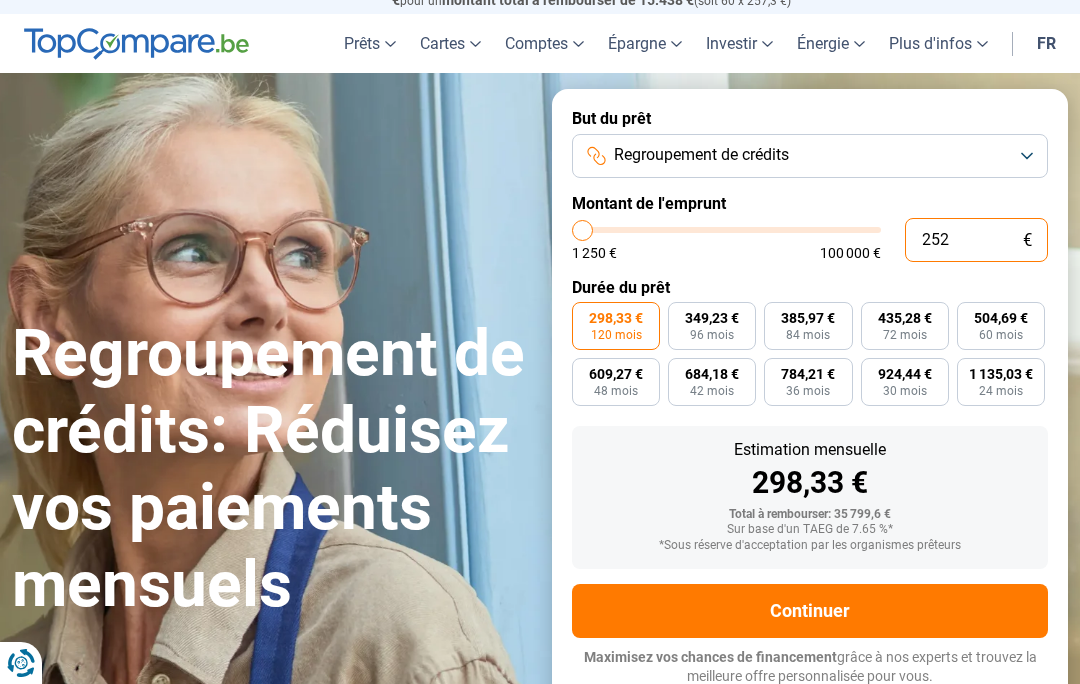 type on "25" 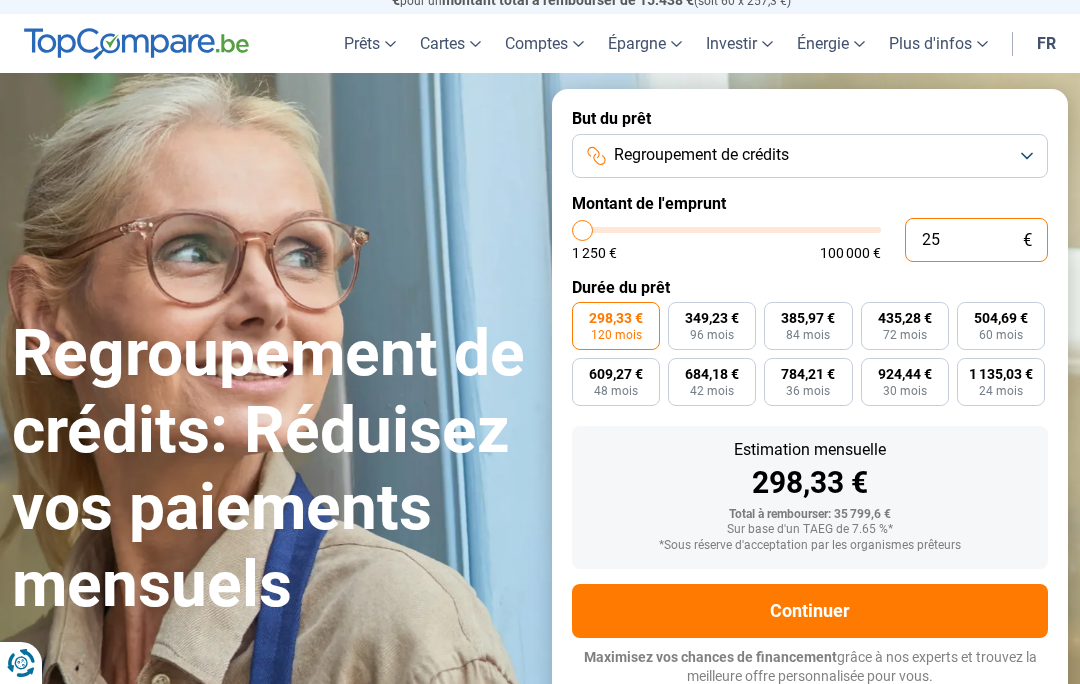type on "1.250" 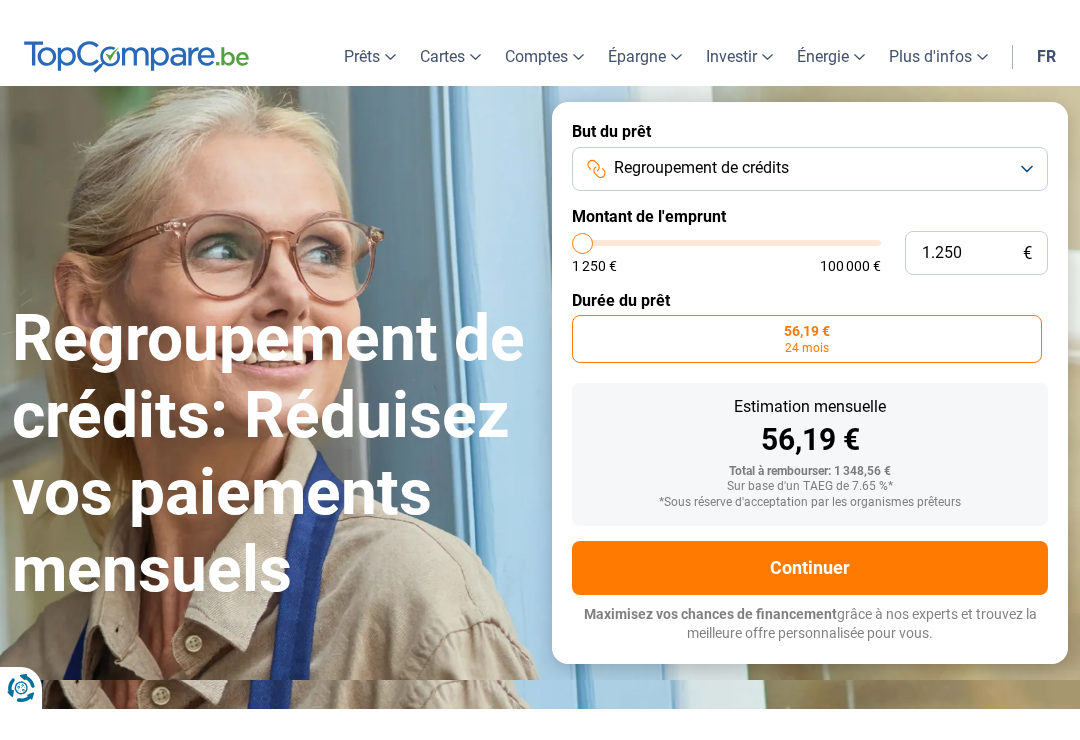 scroll, scrollTop: 0, scrollLeft: 0, axis: both 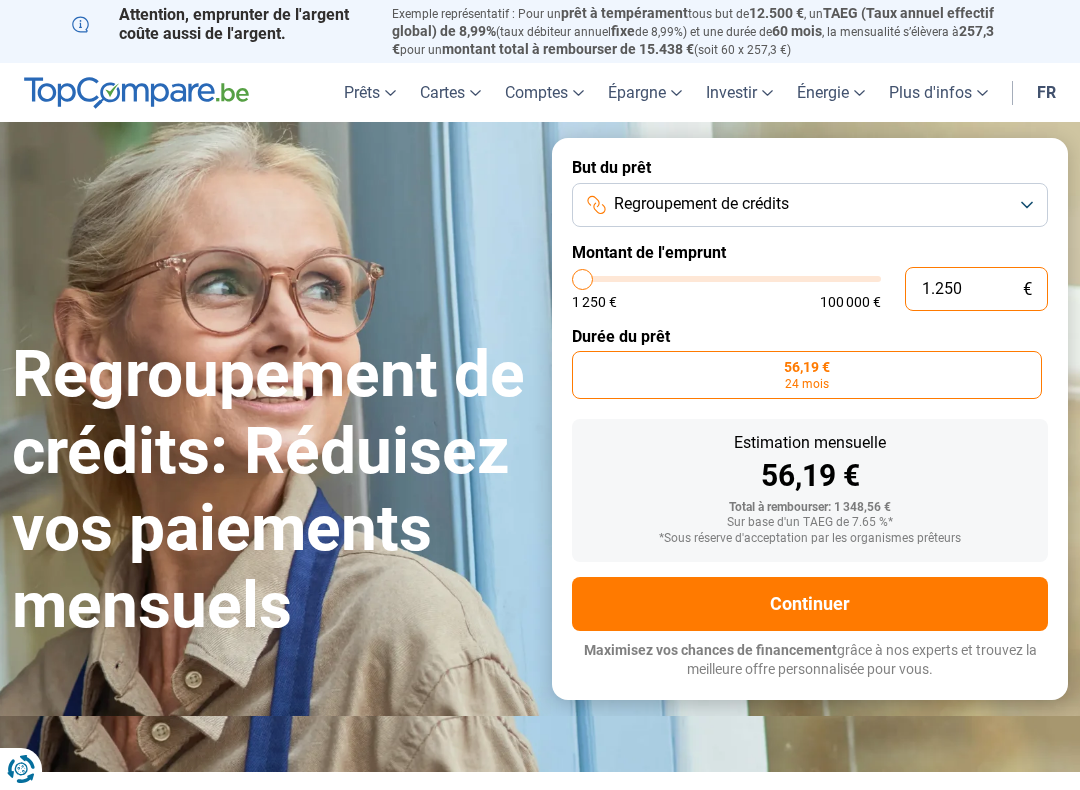 click on "1.250" at bounding box center [976, 289] 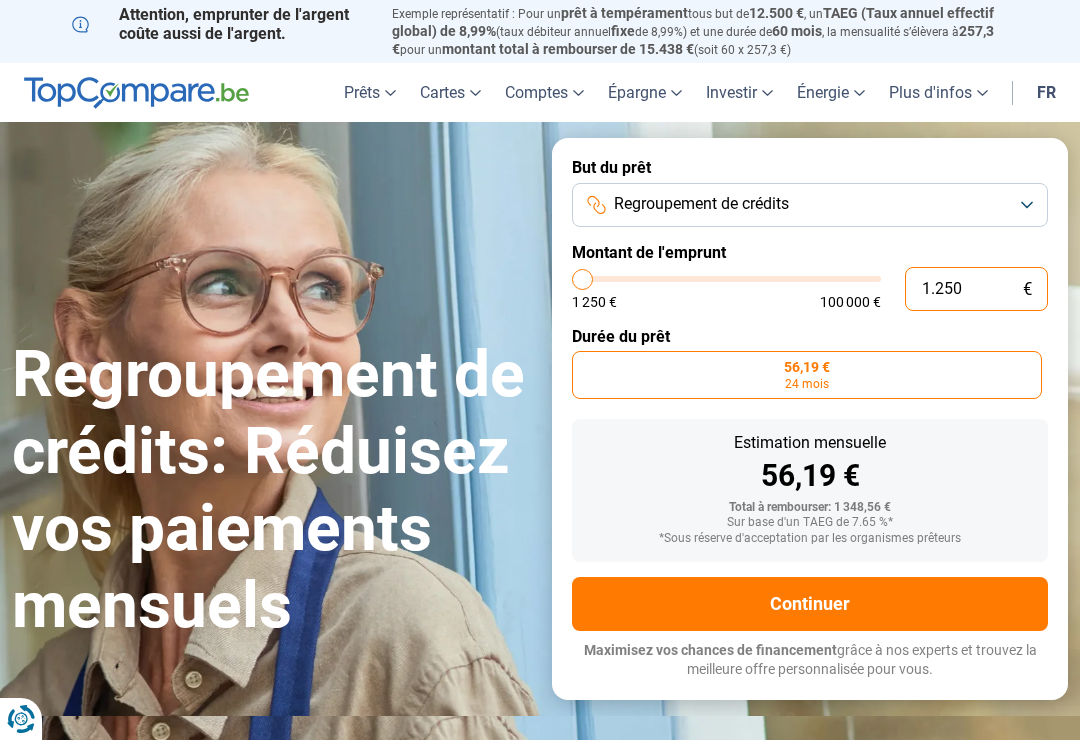 type on "125" 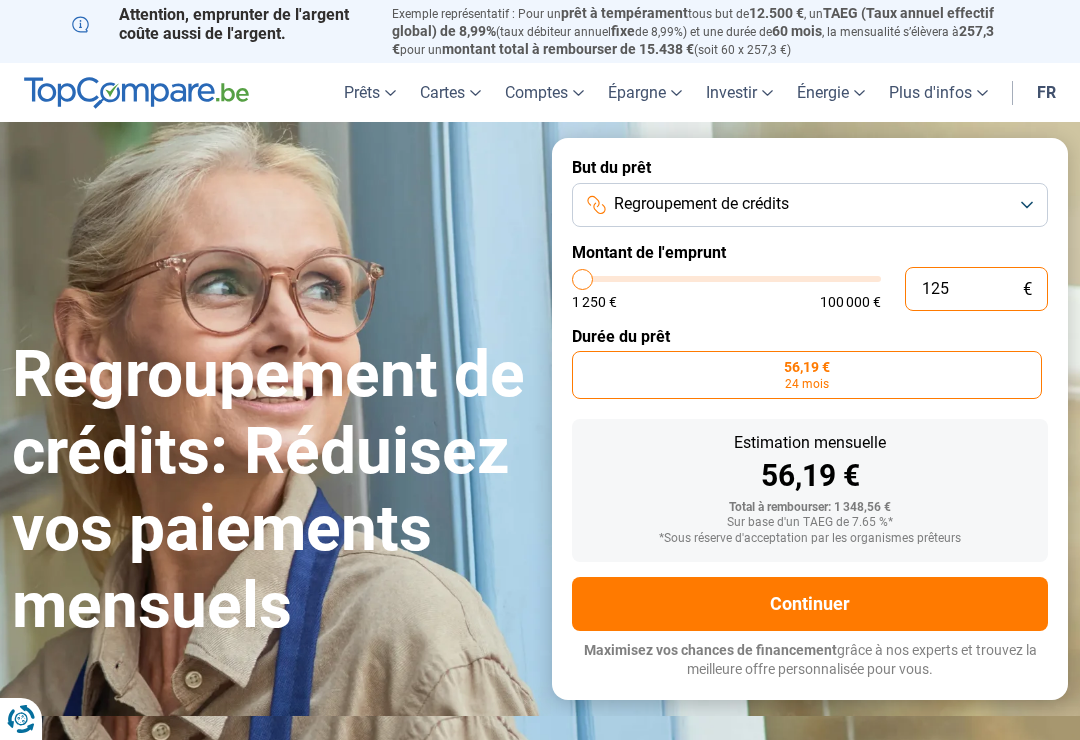 type on "12" 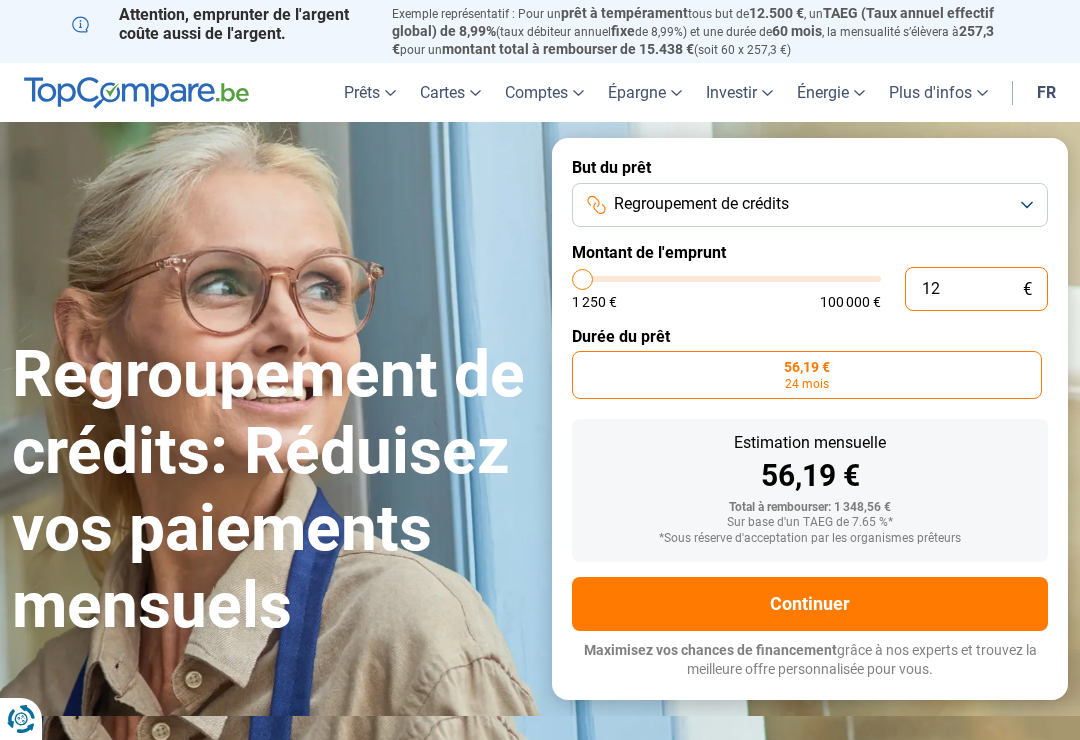 type on "1250" 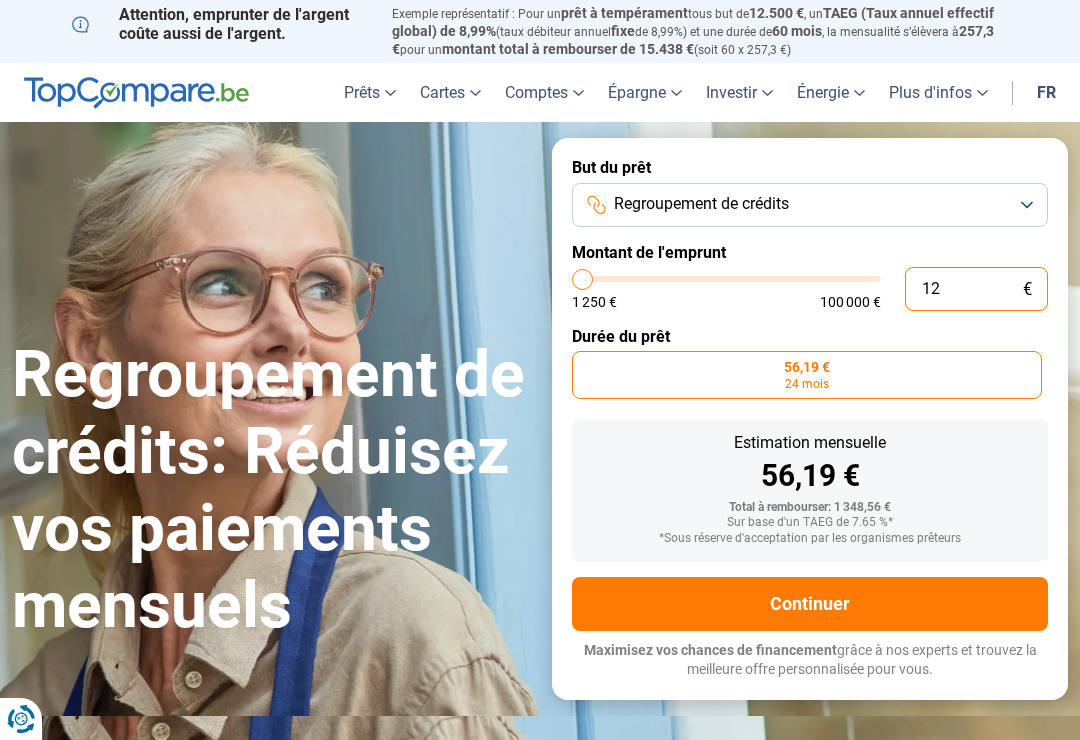 type on "1" 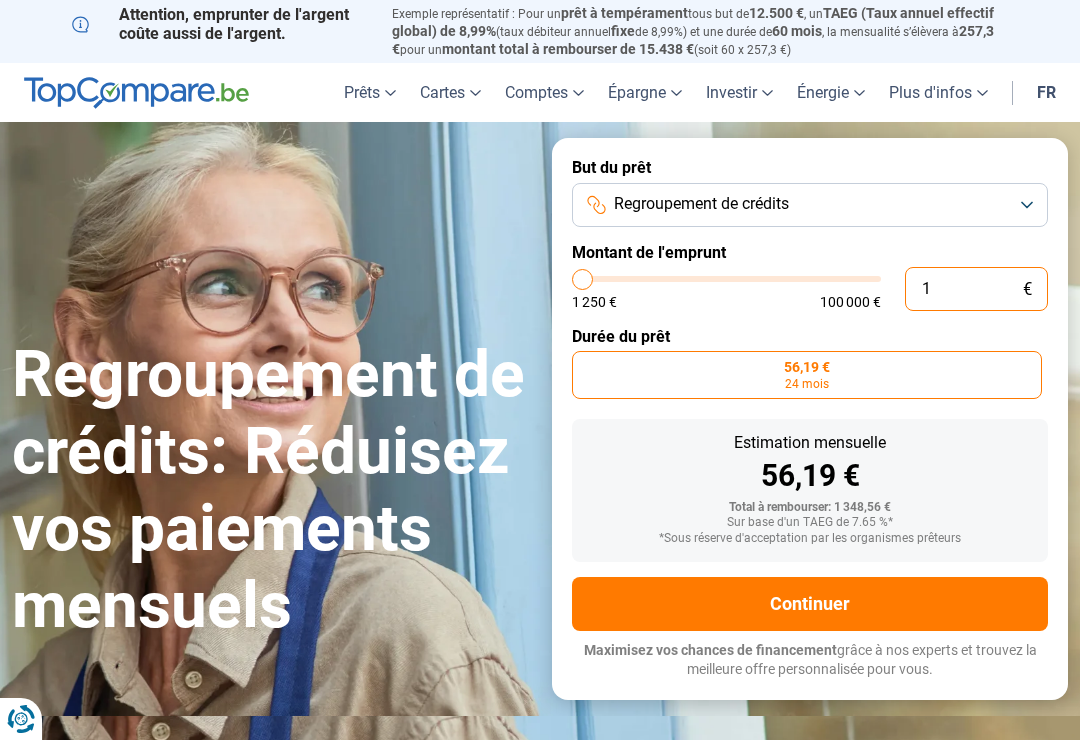 type on "0" 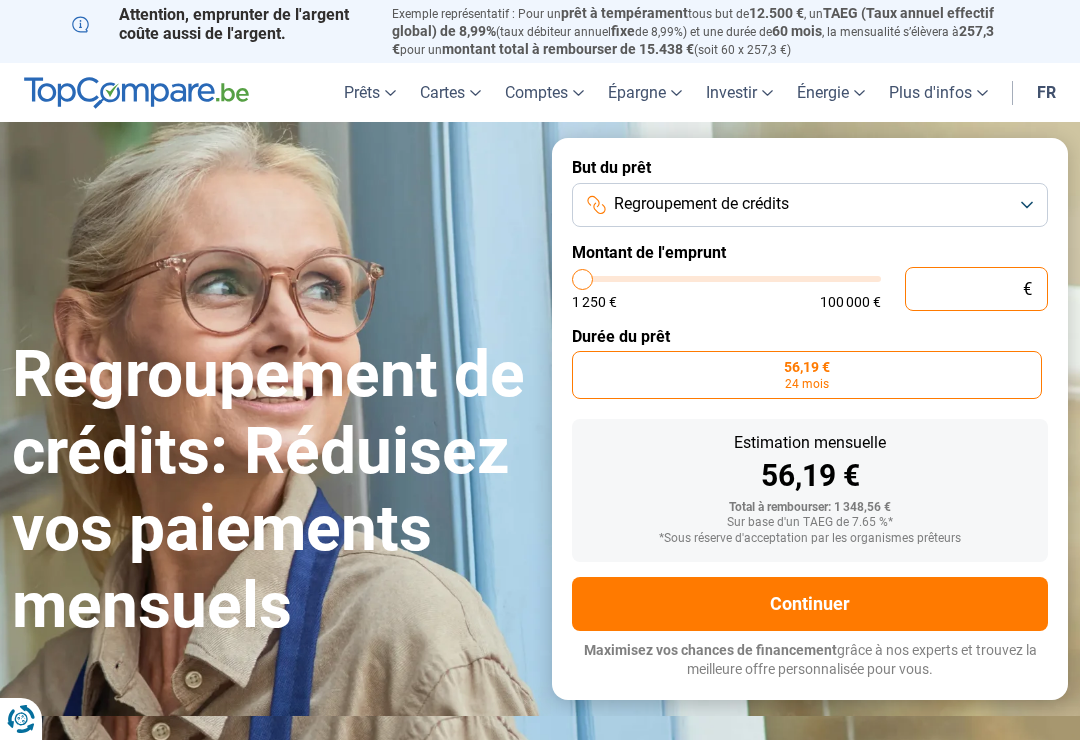 type on "1.250" 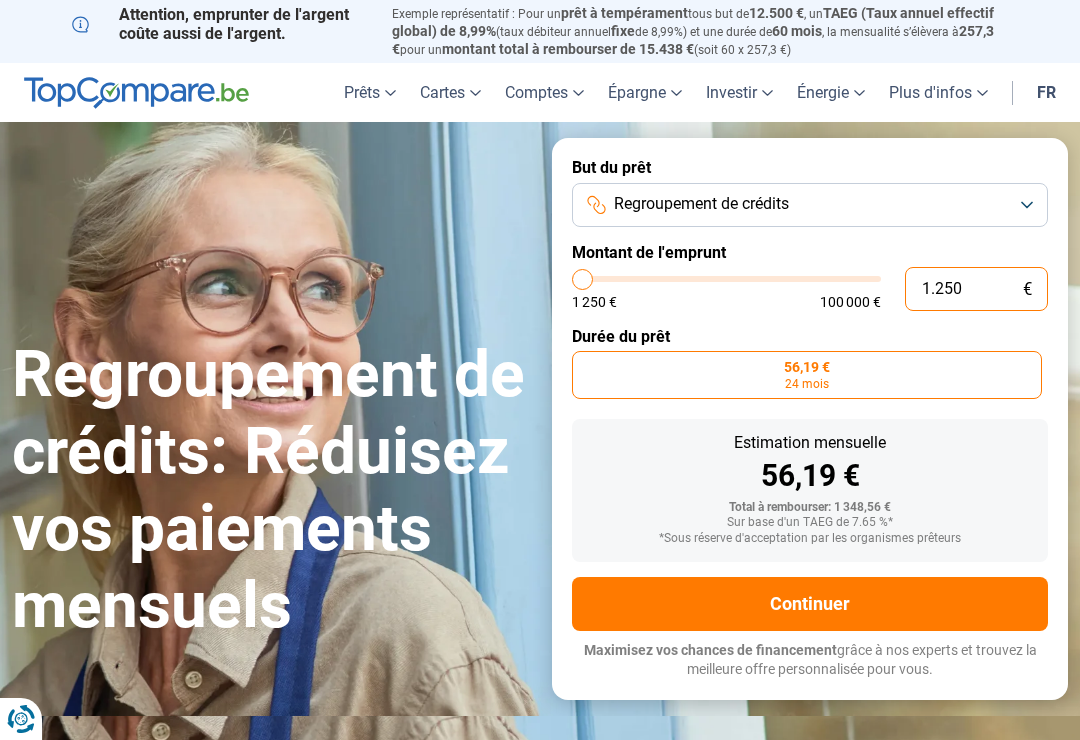 type on "1250" 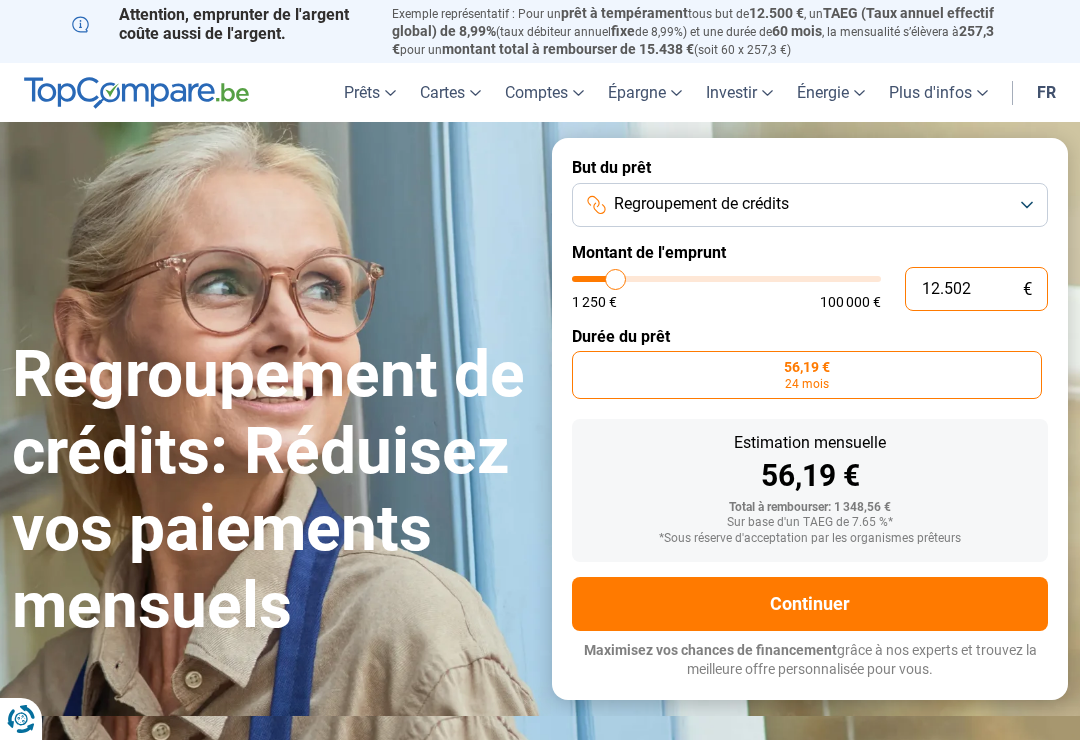 type on "125.025" 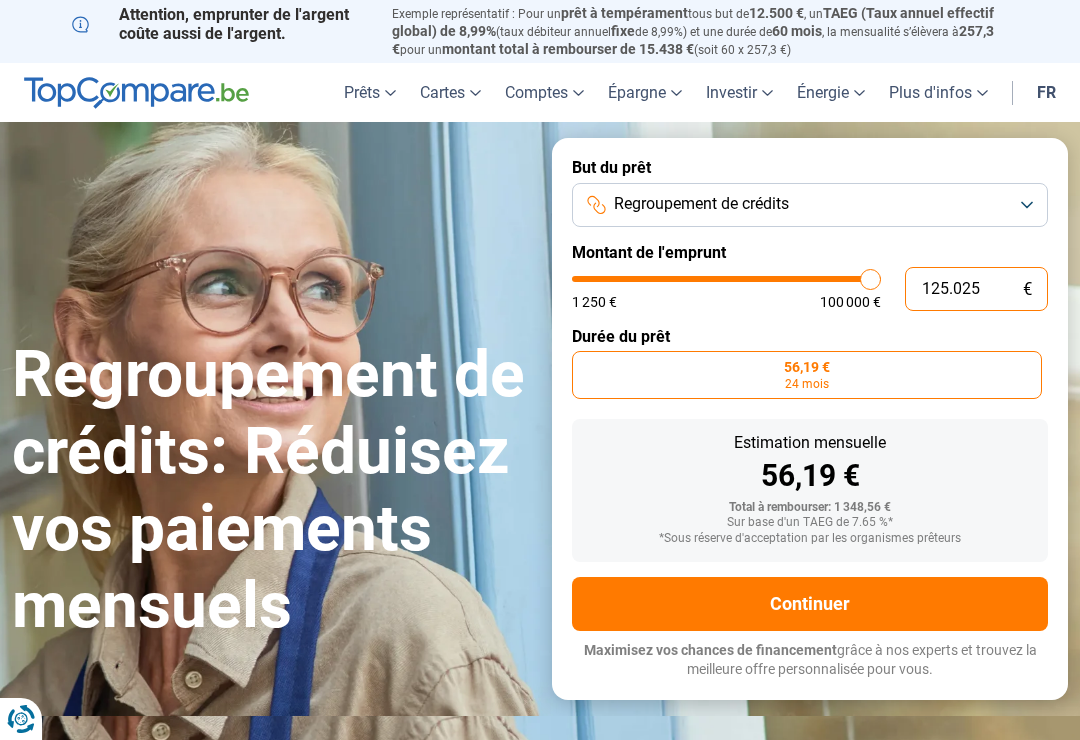 type on "100.000" 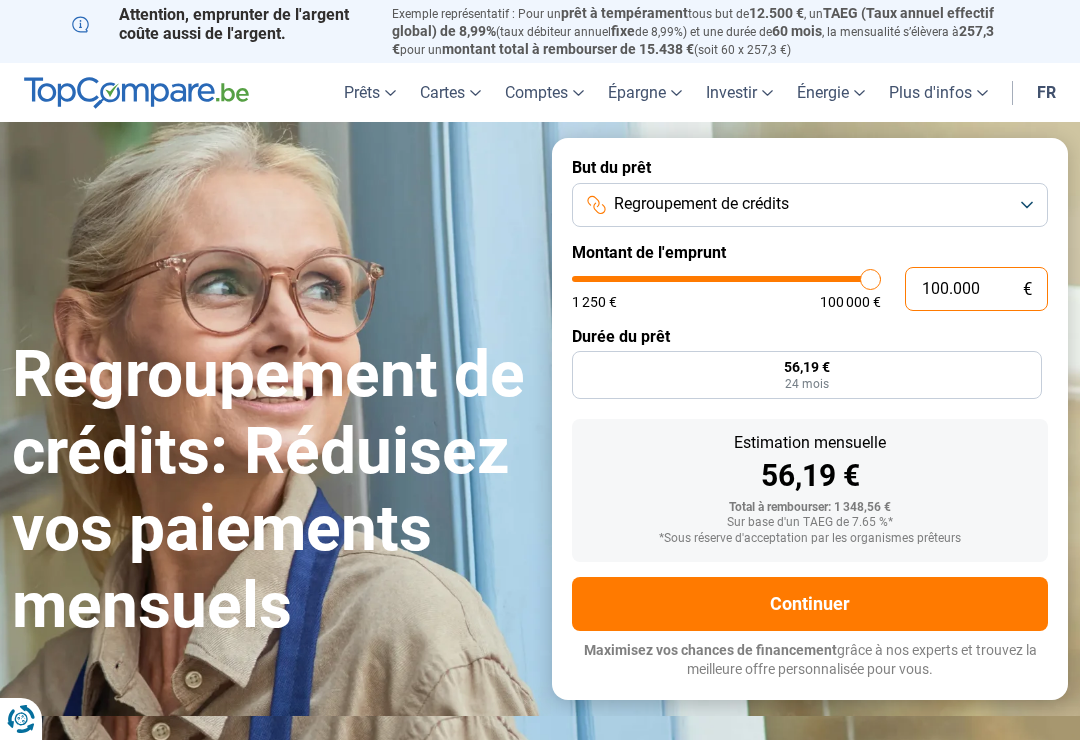 type on "10.000" 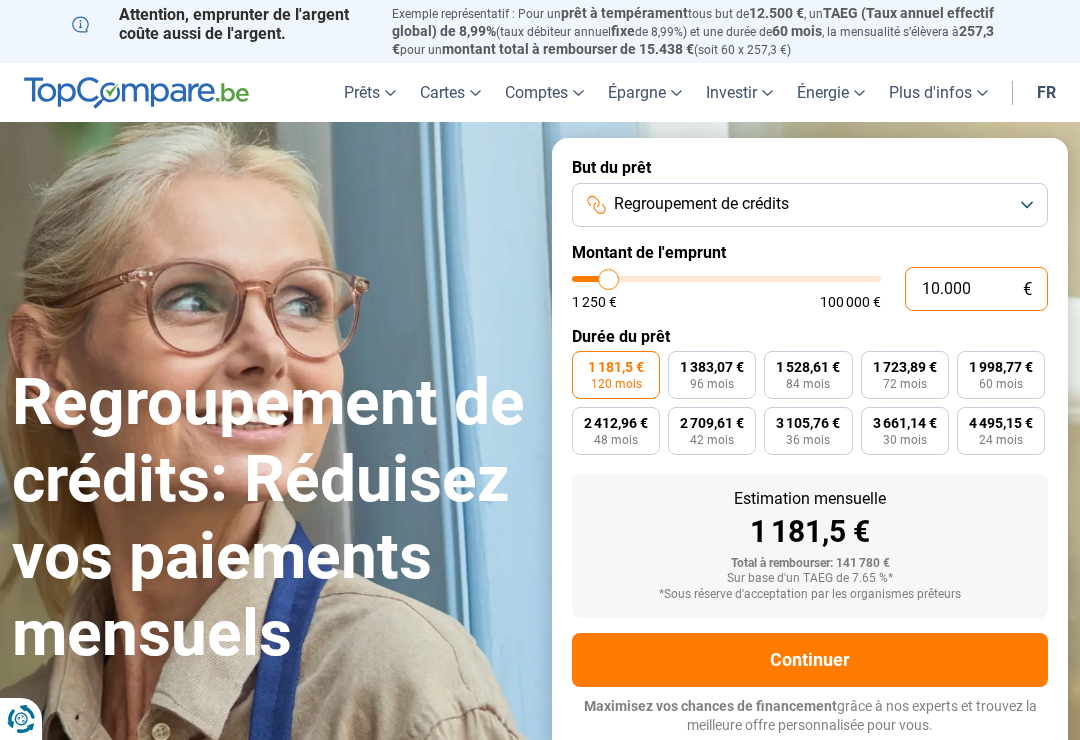 type on "1.000" 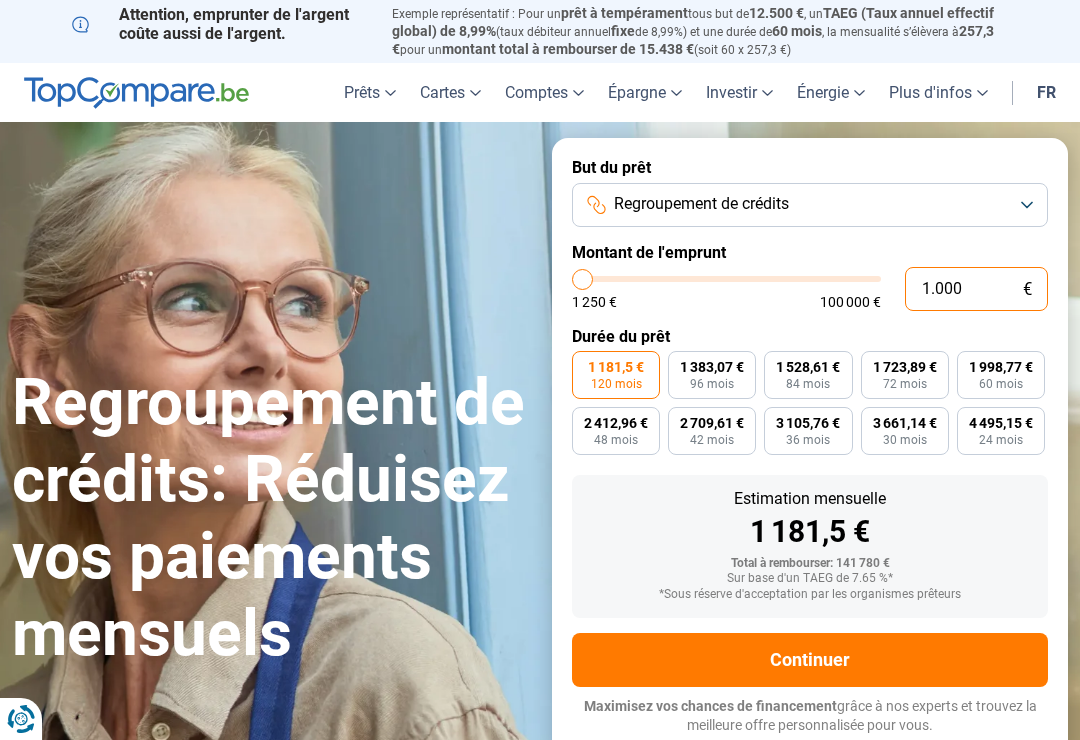 type on "100" 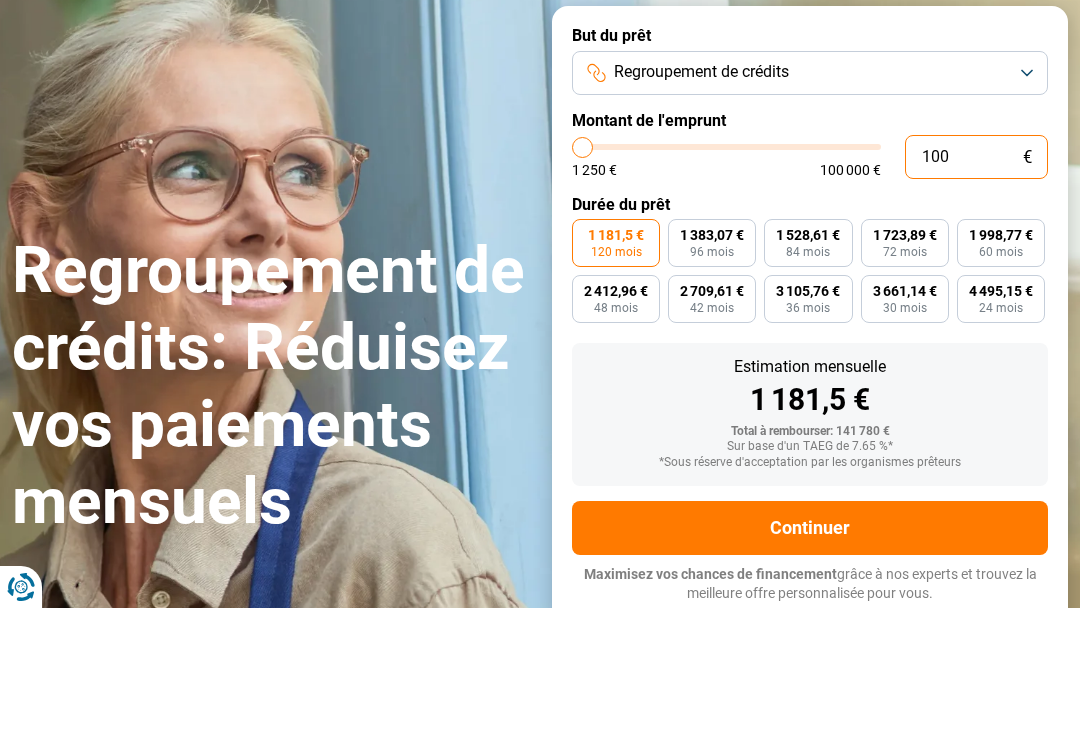 type on "10" 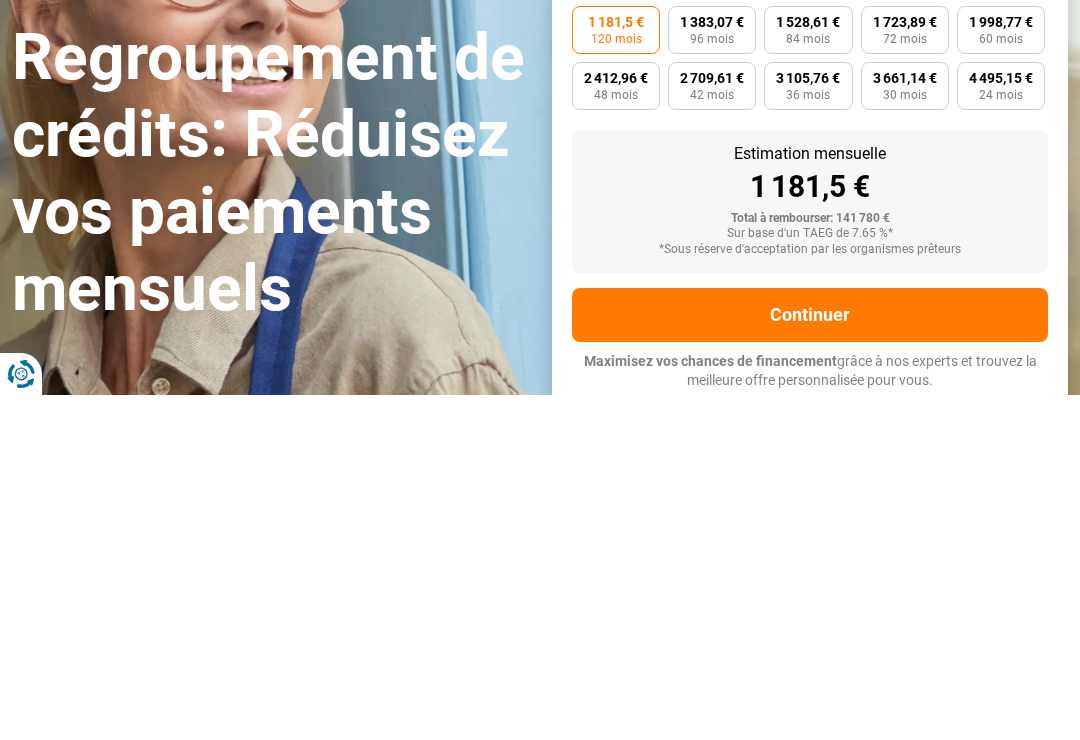 type on "1" 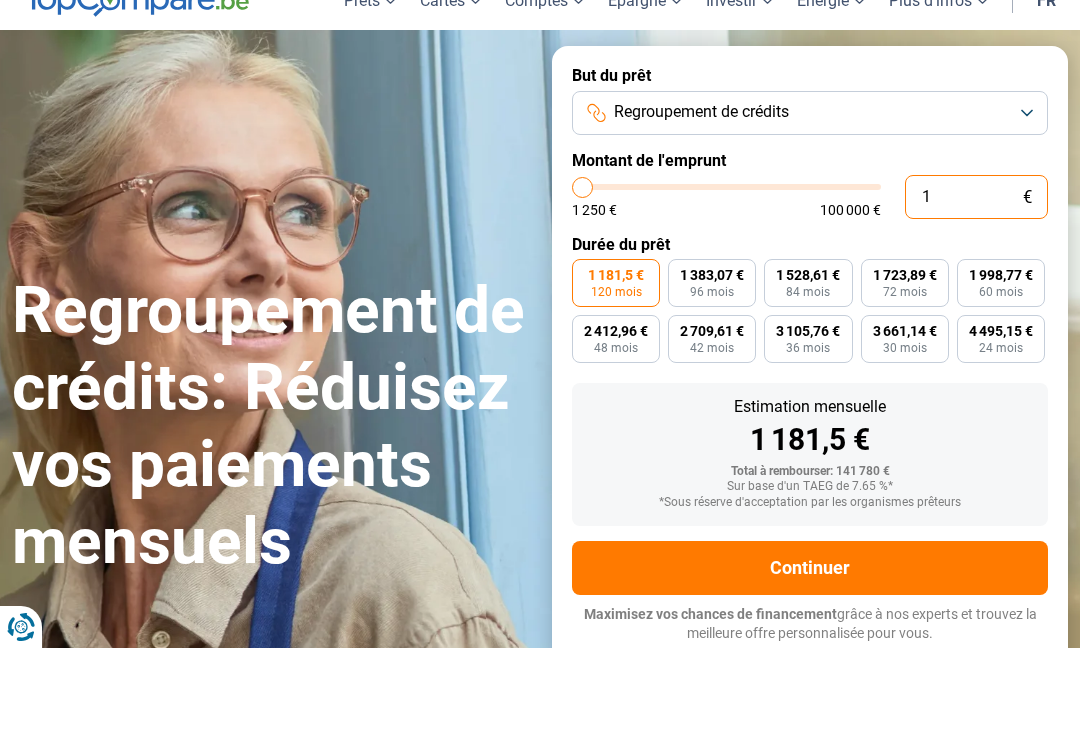 type on "0" 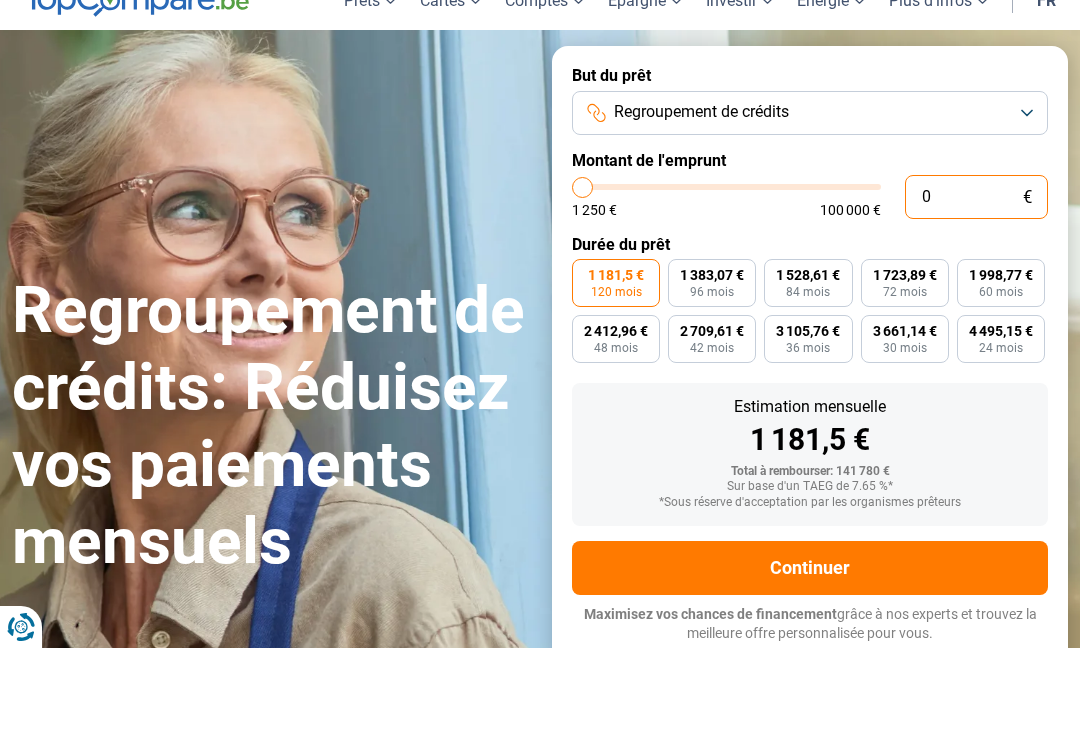 type on "1250" 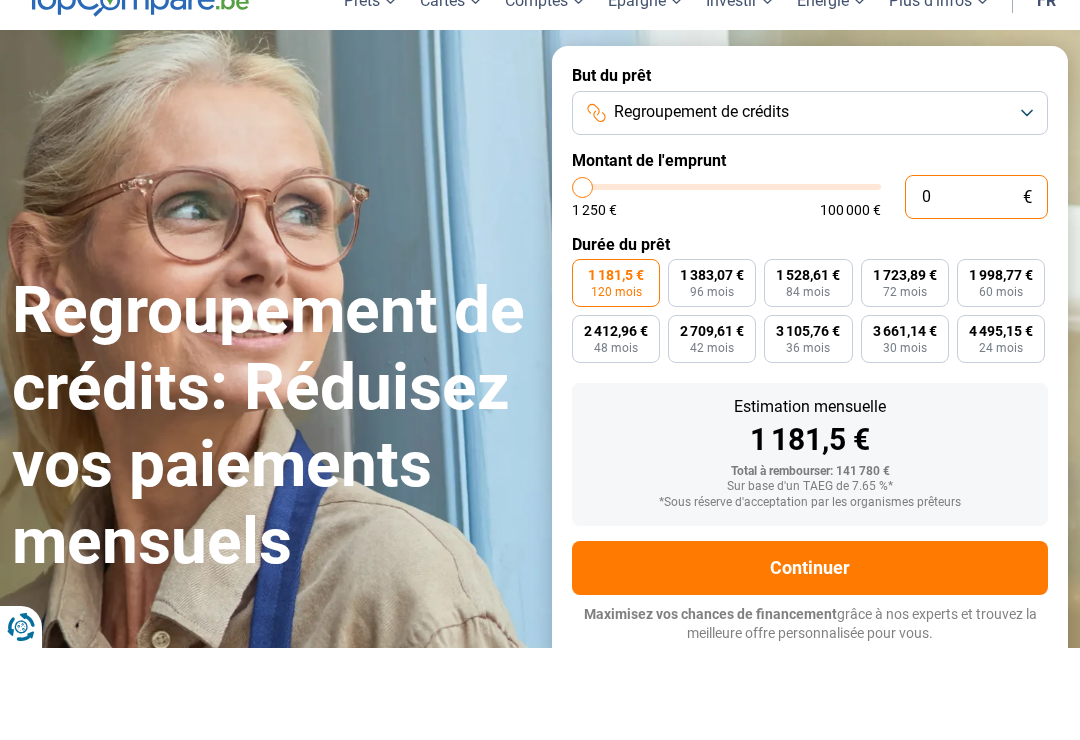 type on "1.250" 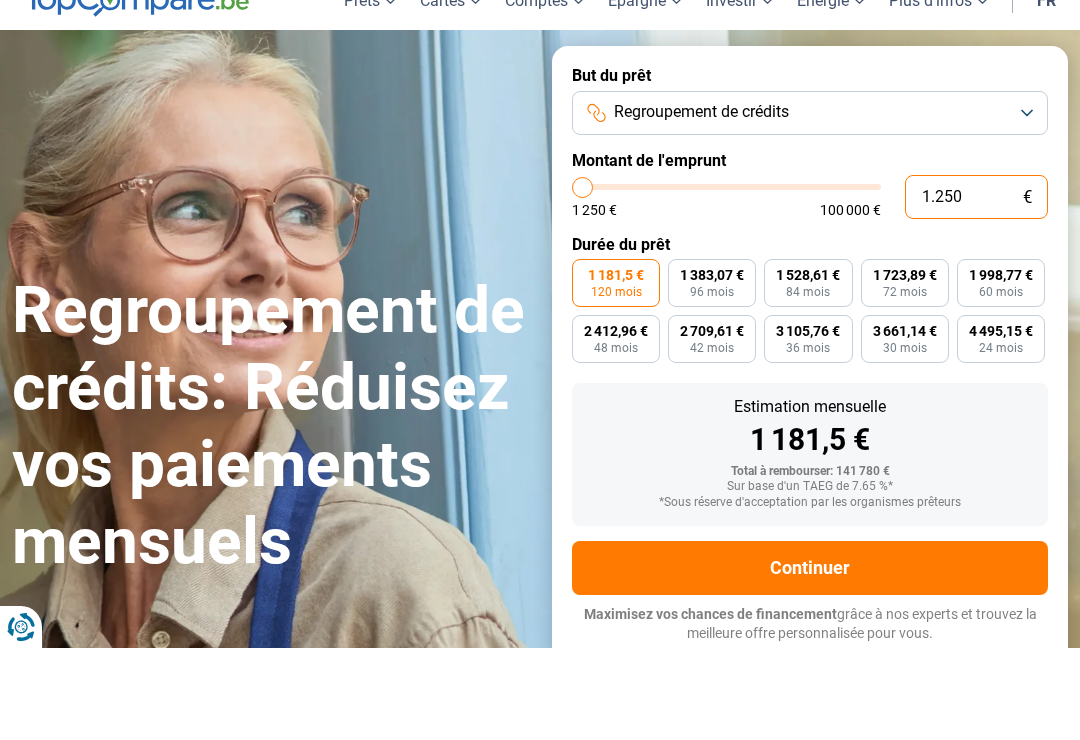 radio on "true" 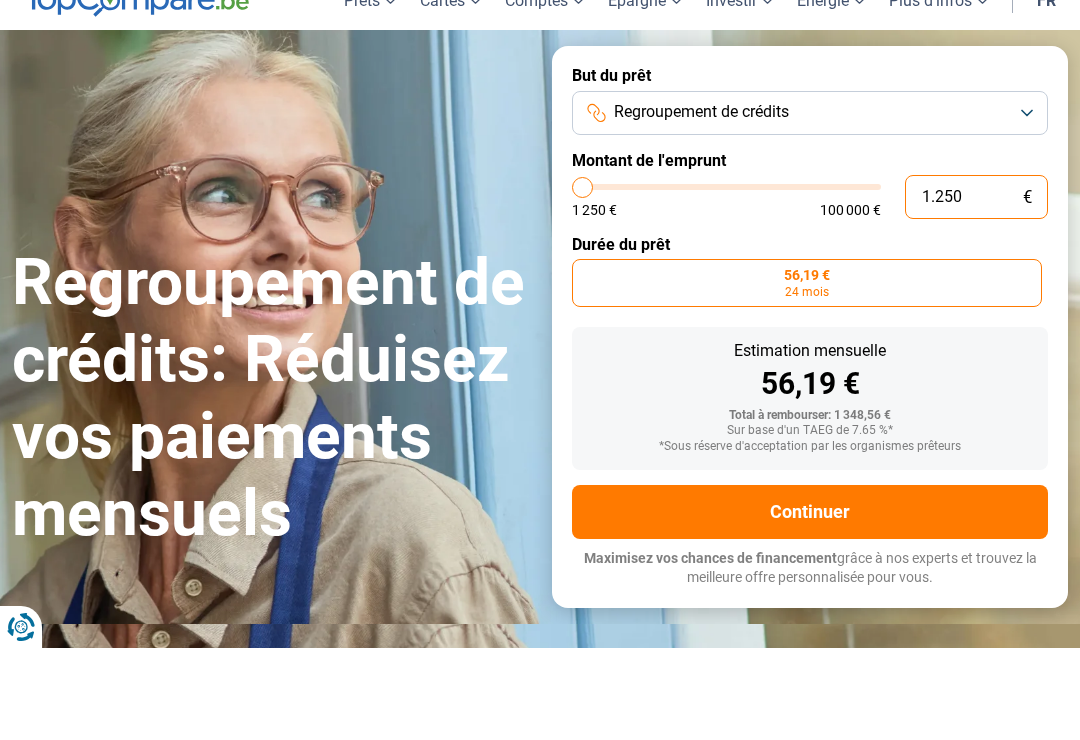 type on "5.250" 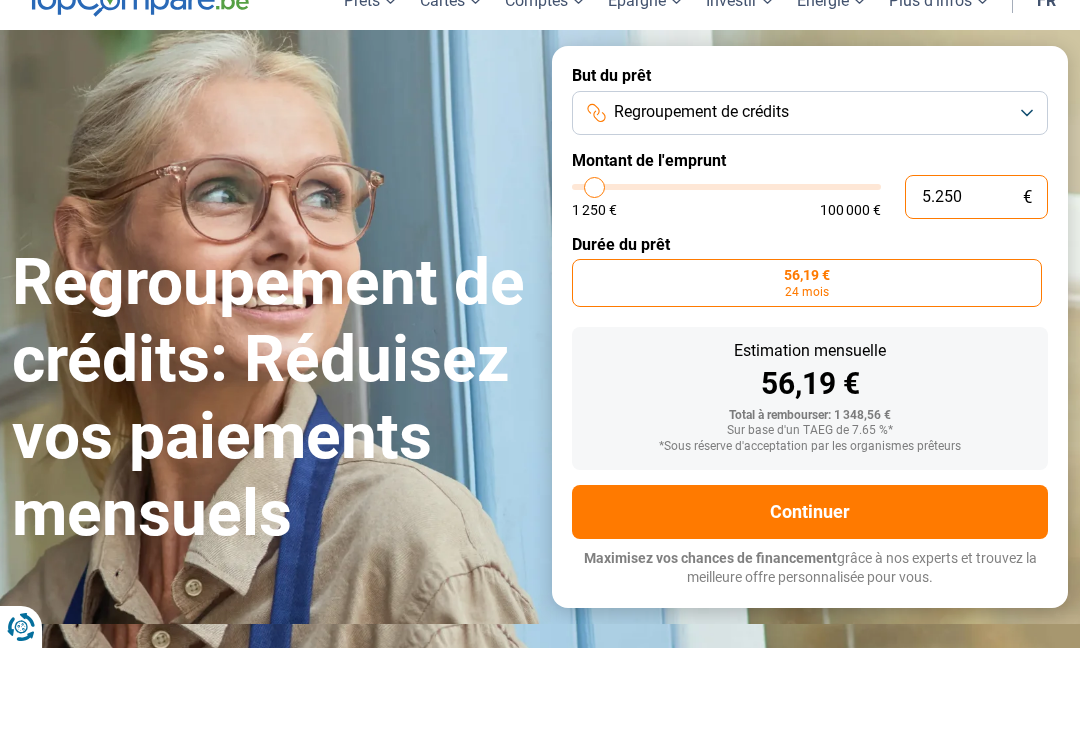 type on "6.250" 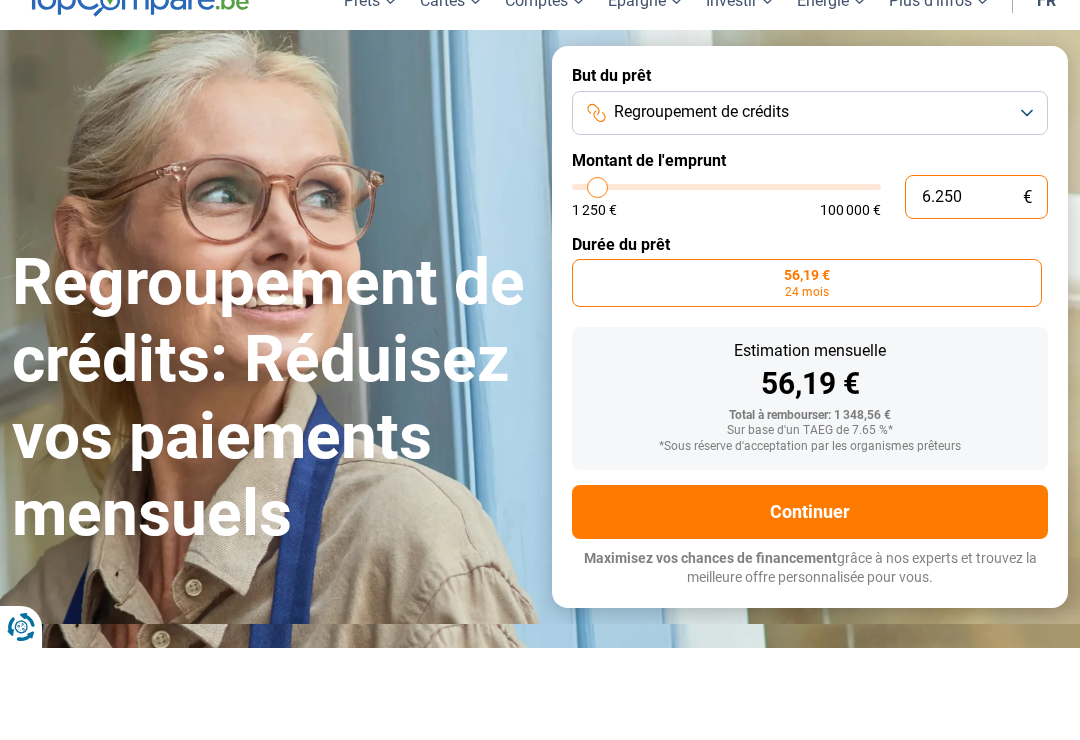 type on "7.500" 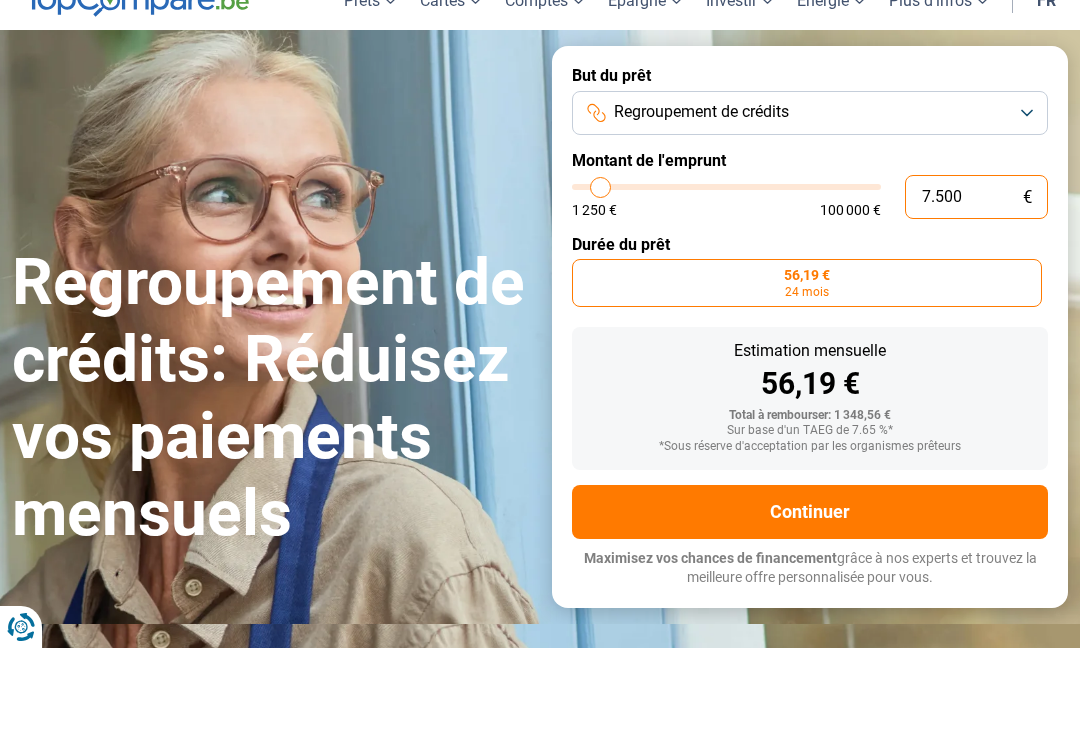 type on "8.250" 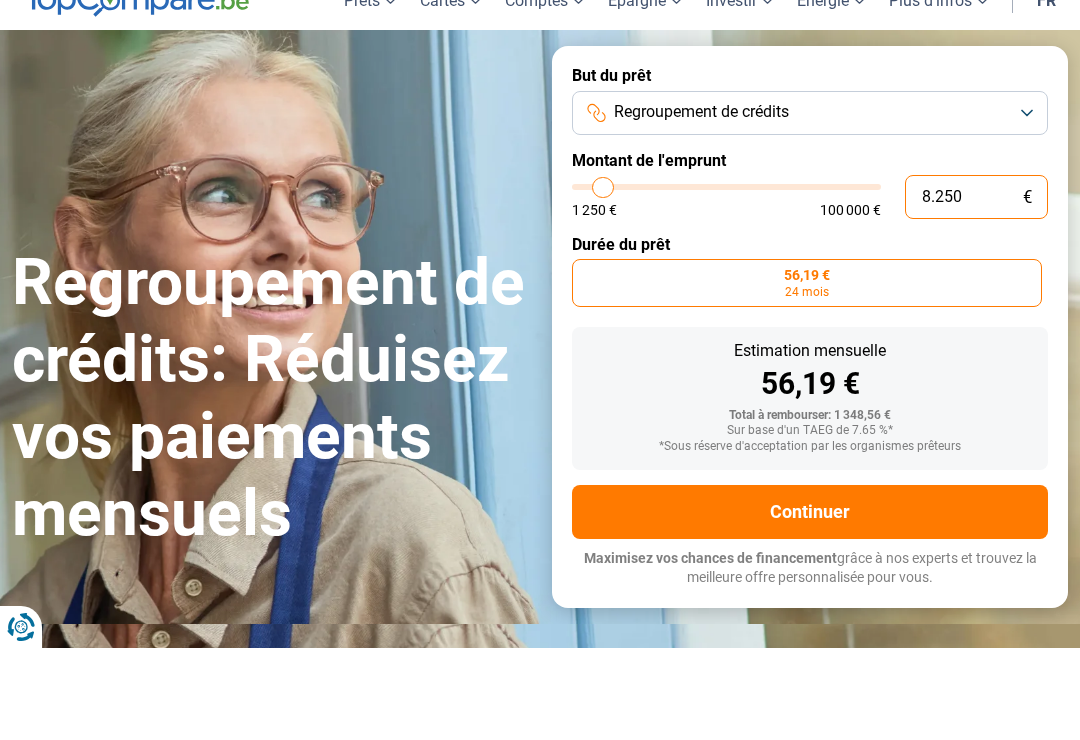 type on "9.000" 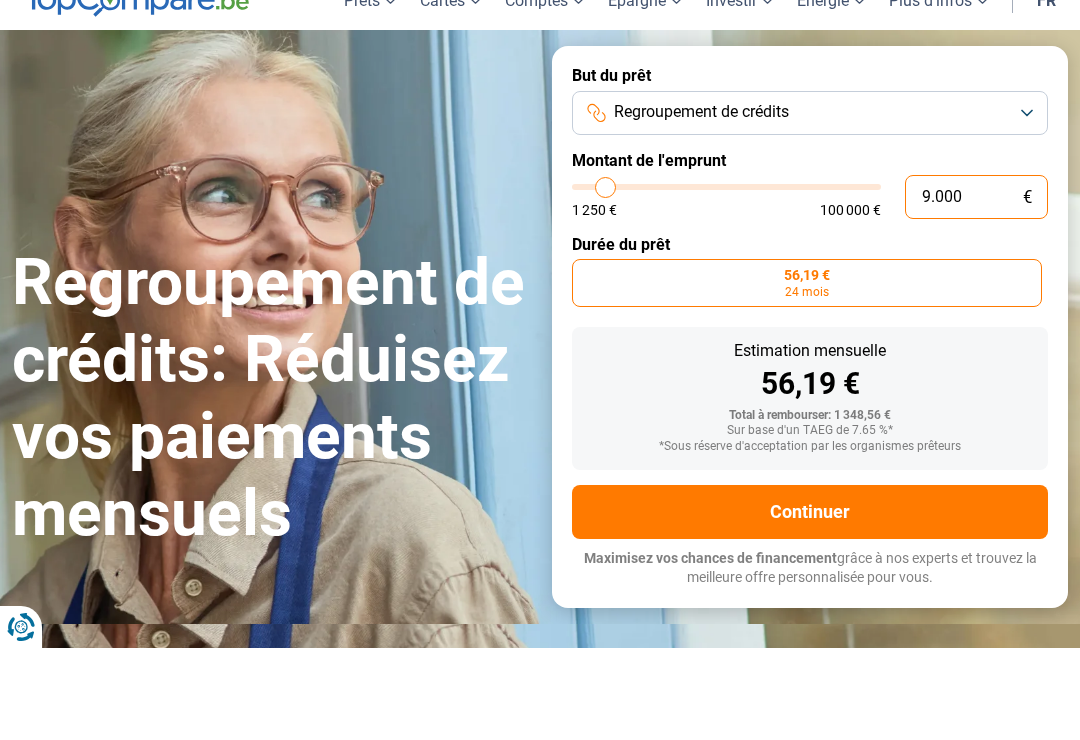 type on "10.250" 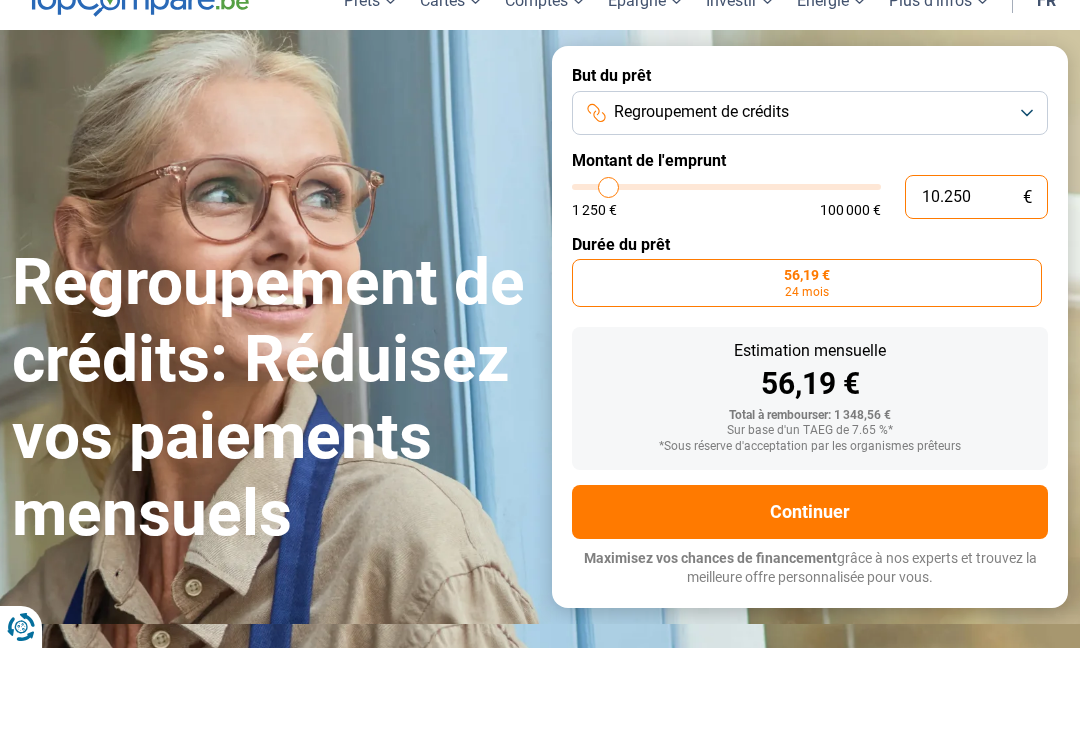 type on "11.000" 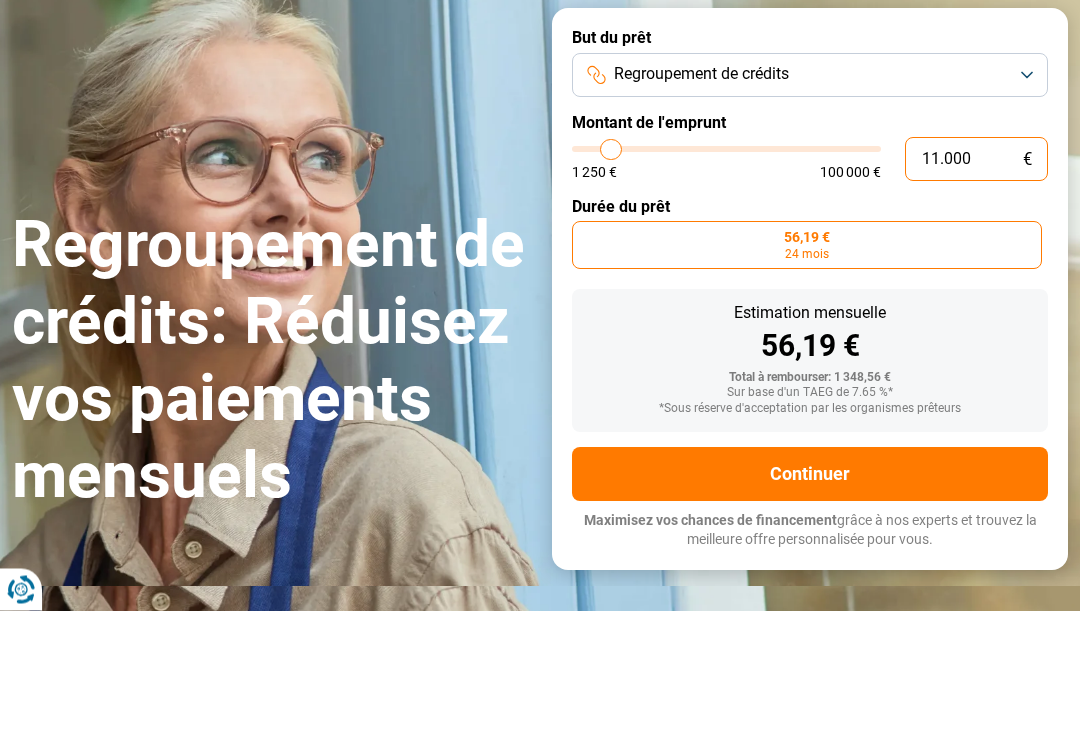 type on "11.750" 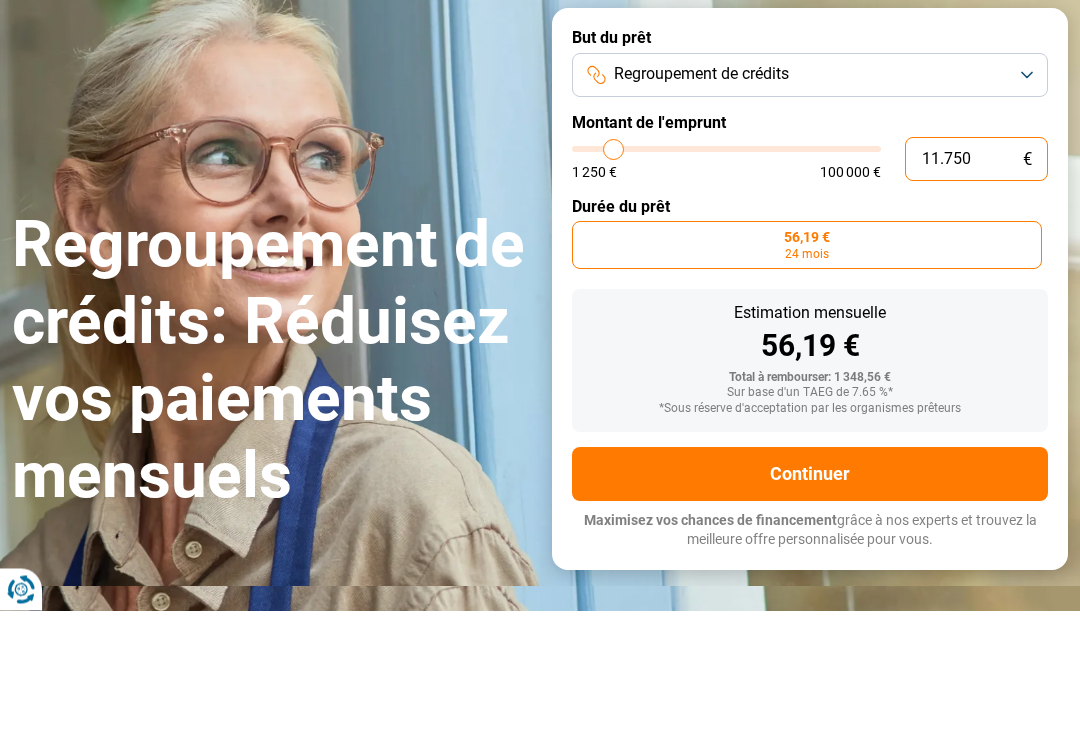 type on "12.750" 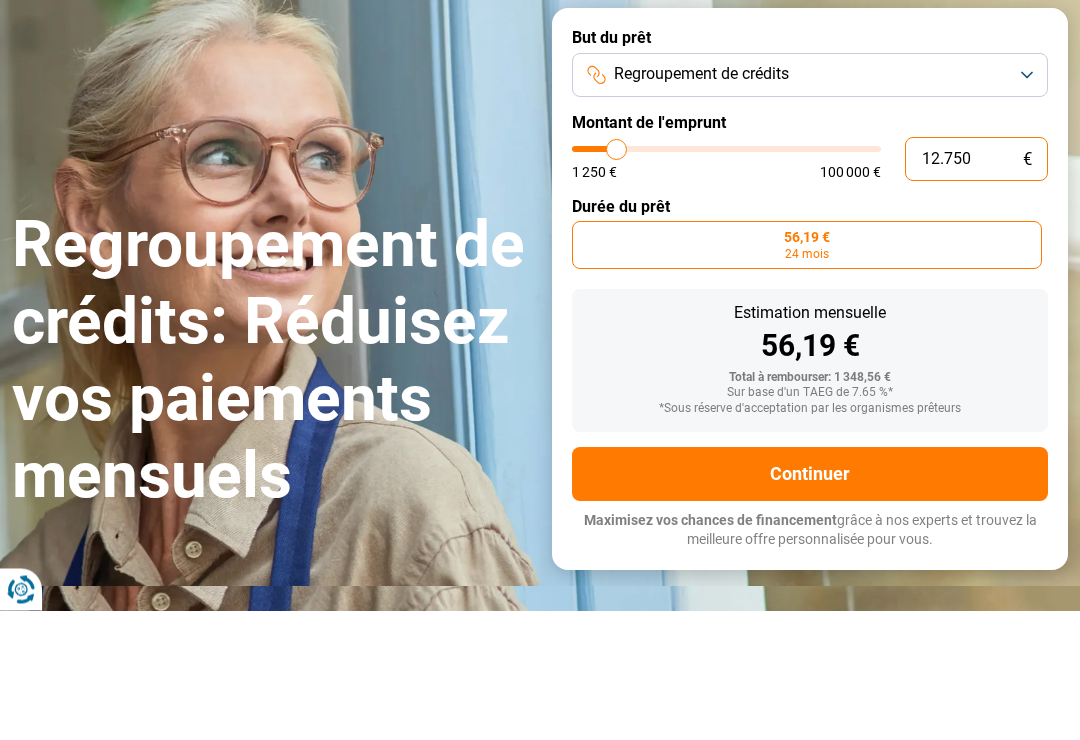 type on "13.500" 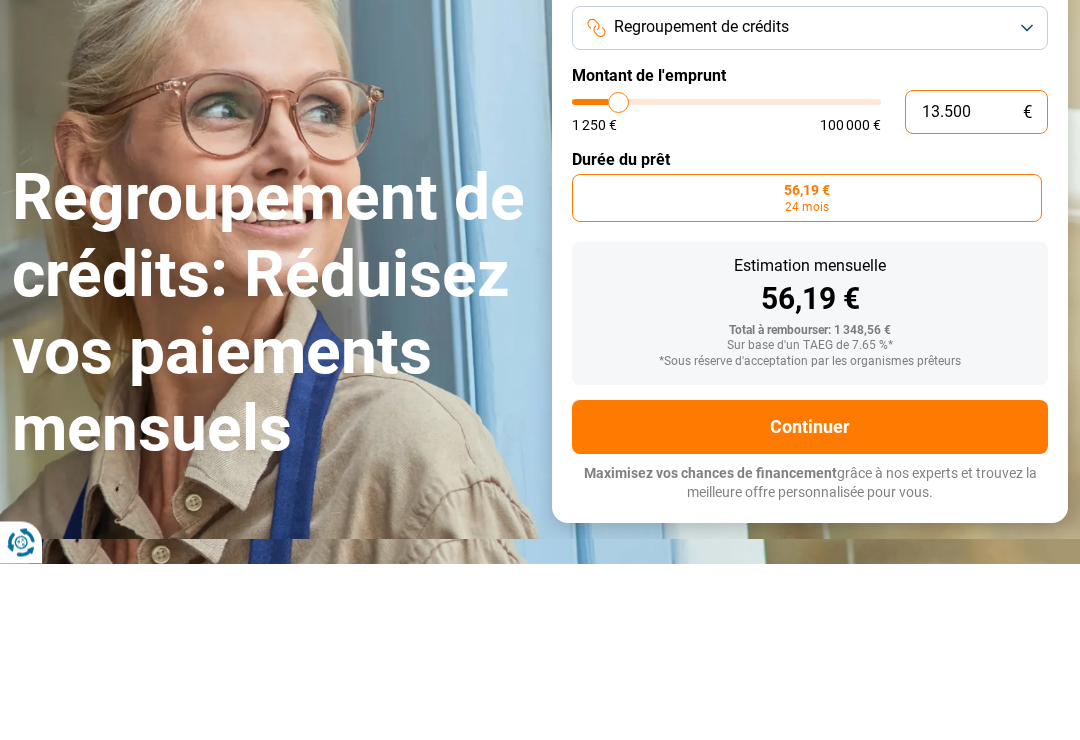 type on "14.000" 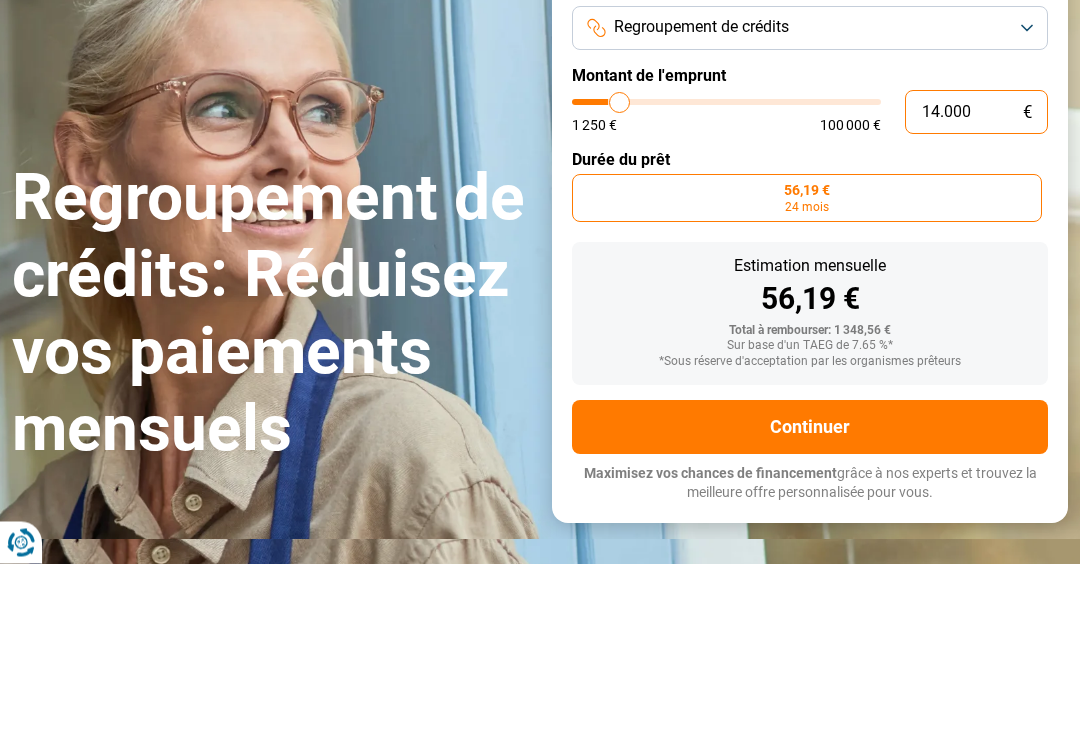 type on "14.750" 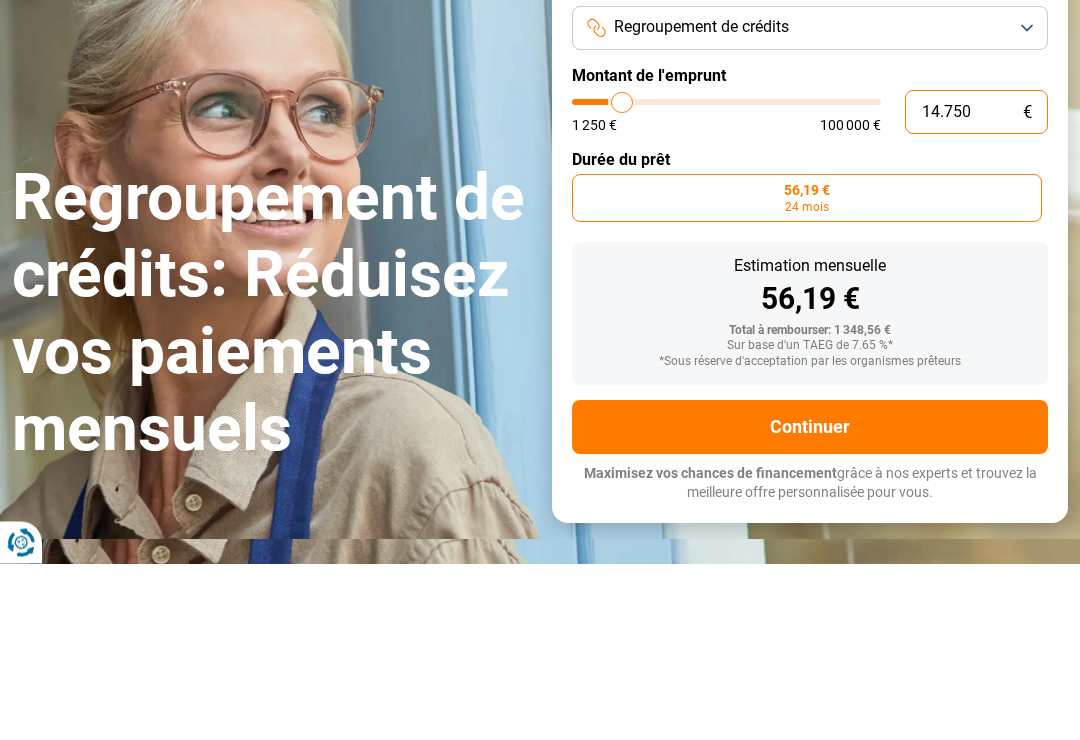 type on "15.500" 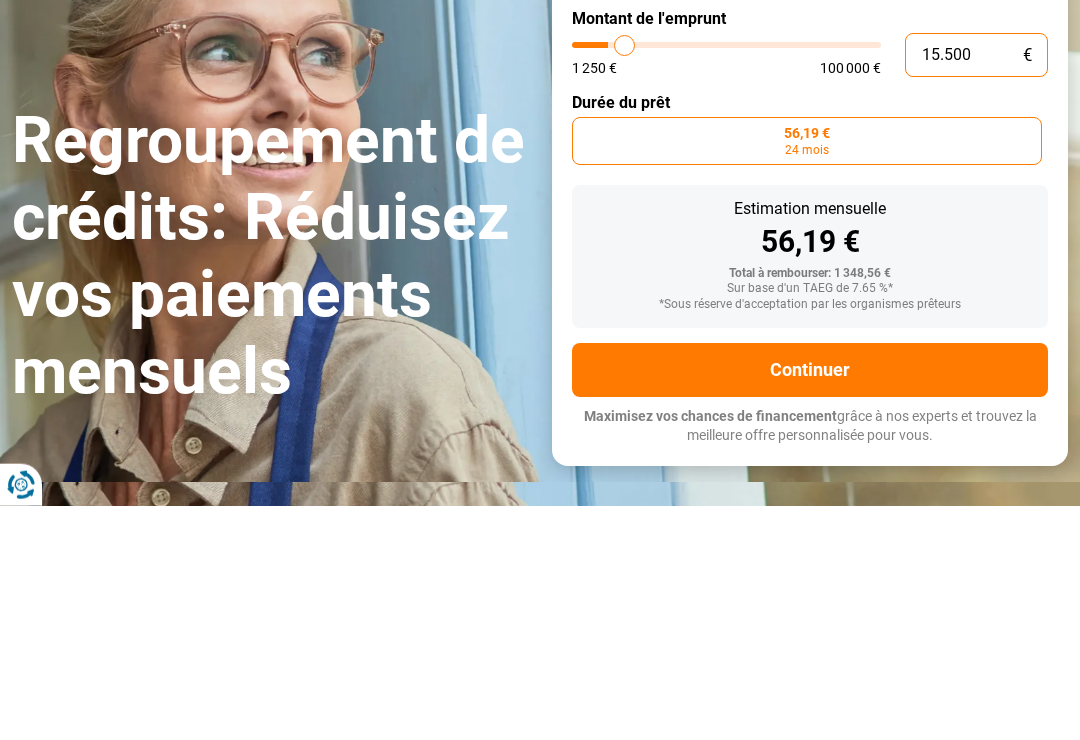 type on "16.250" 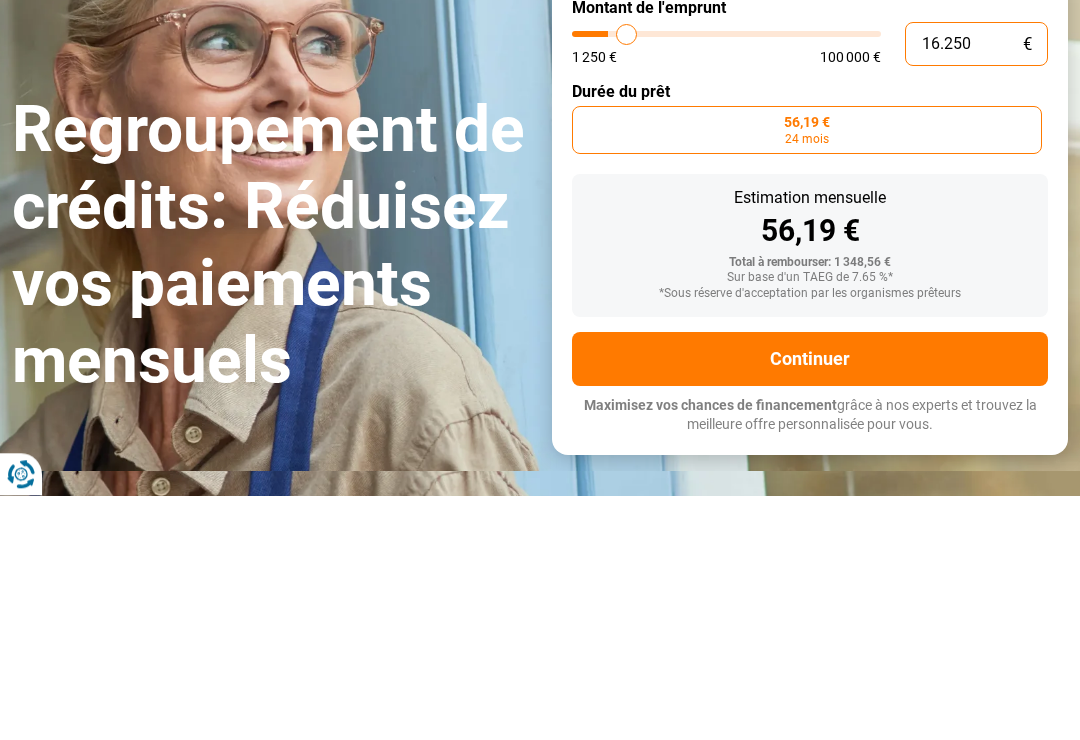 type on "16.750" 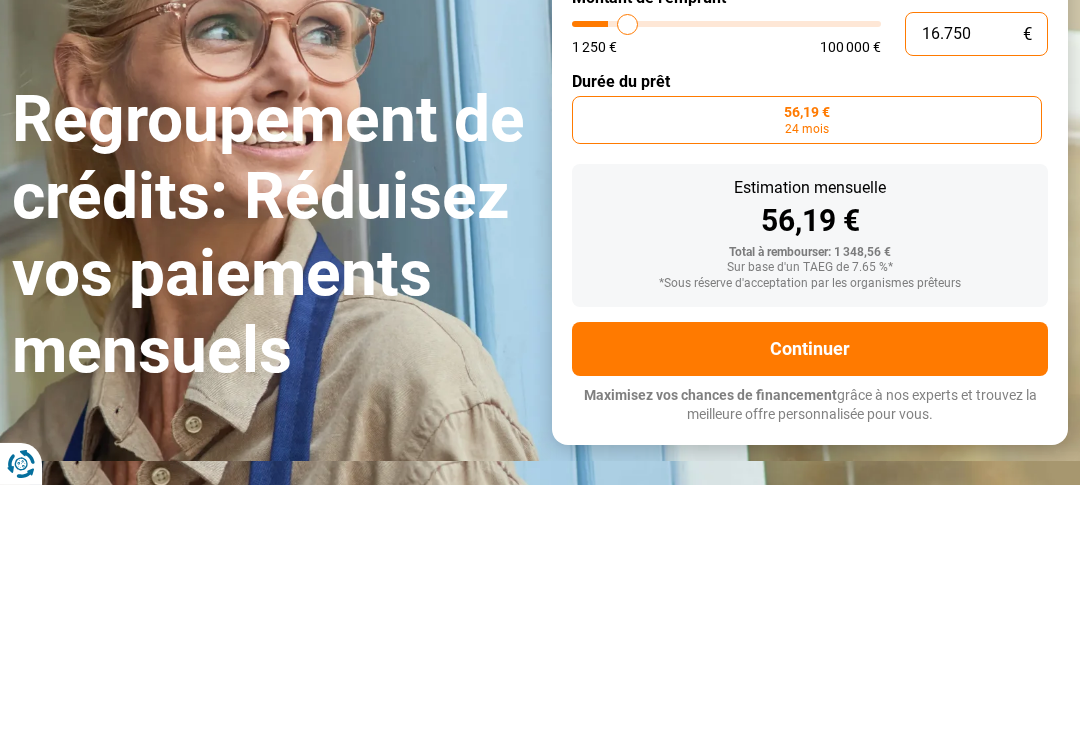 type on "17.250" 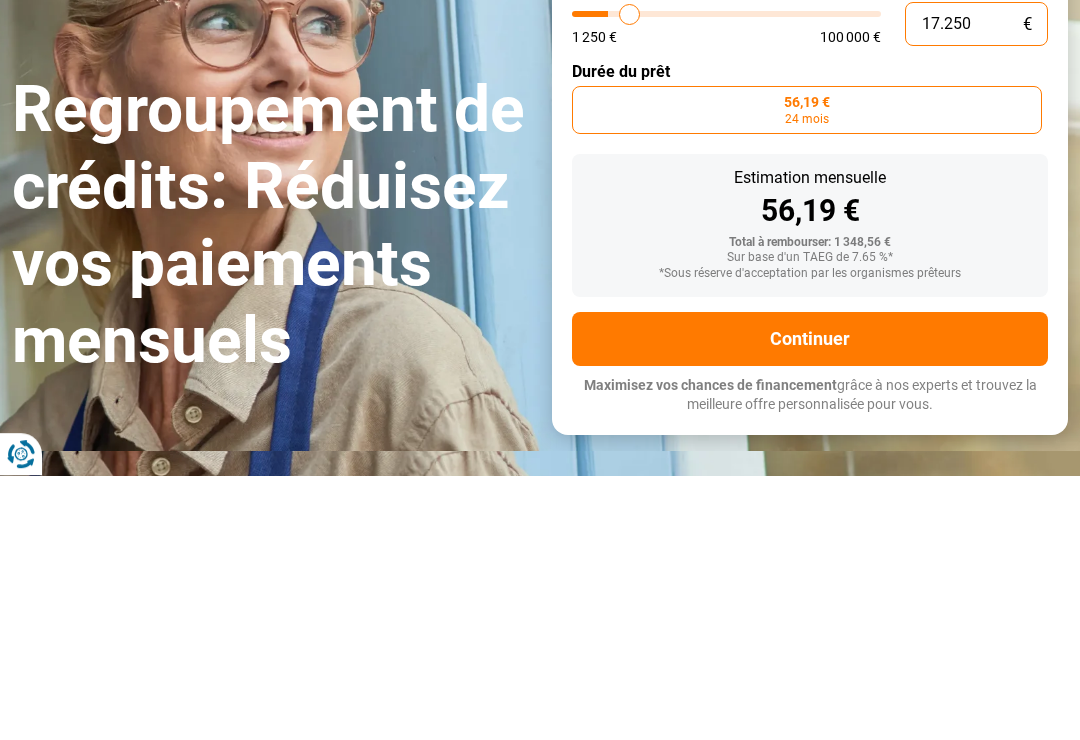 type on "17.500" 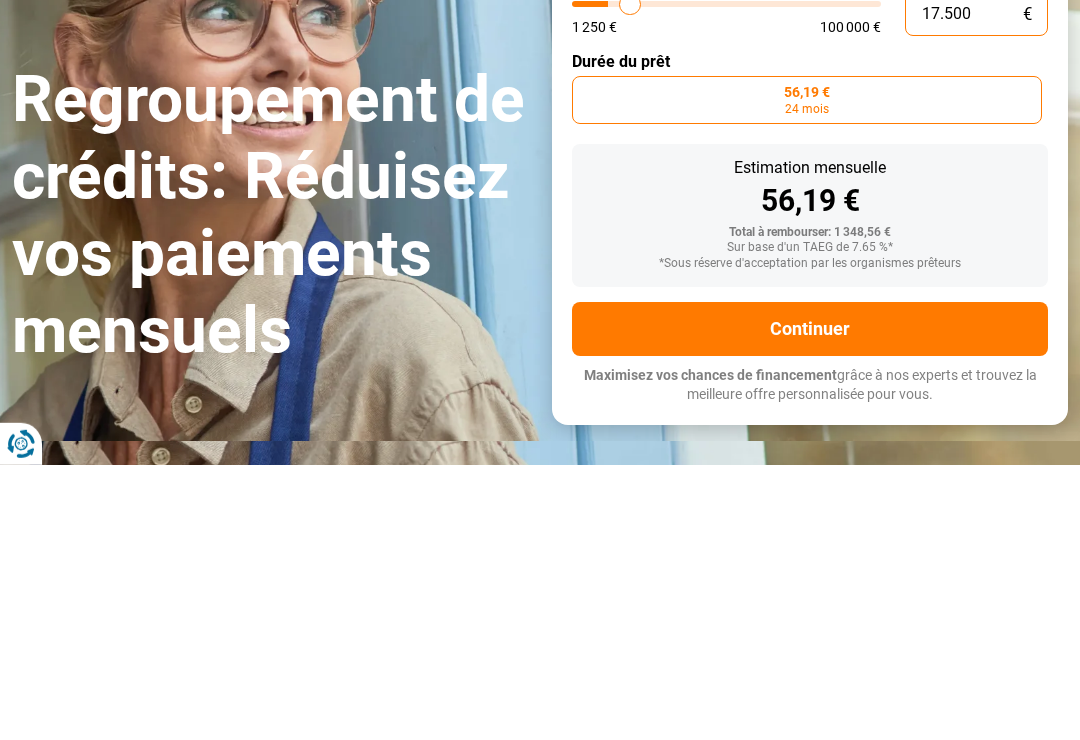 type on "17.750" 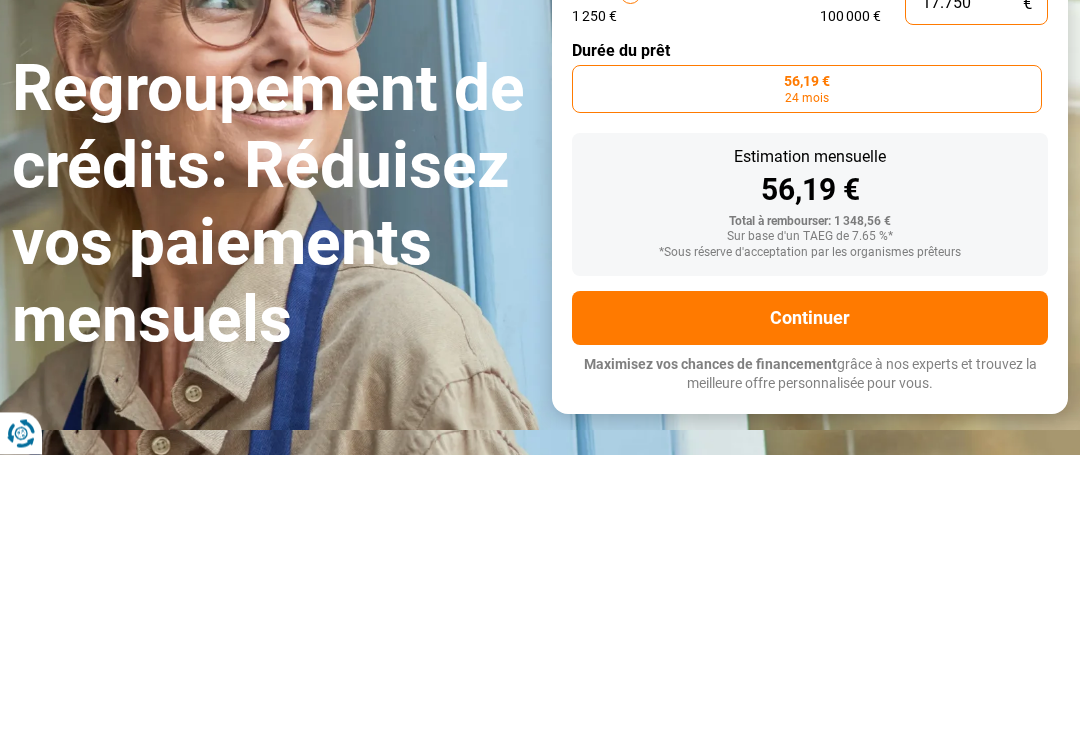 type on "18.250" 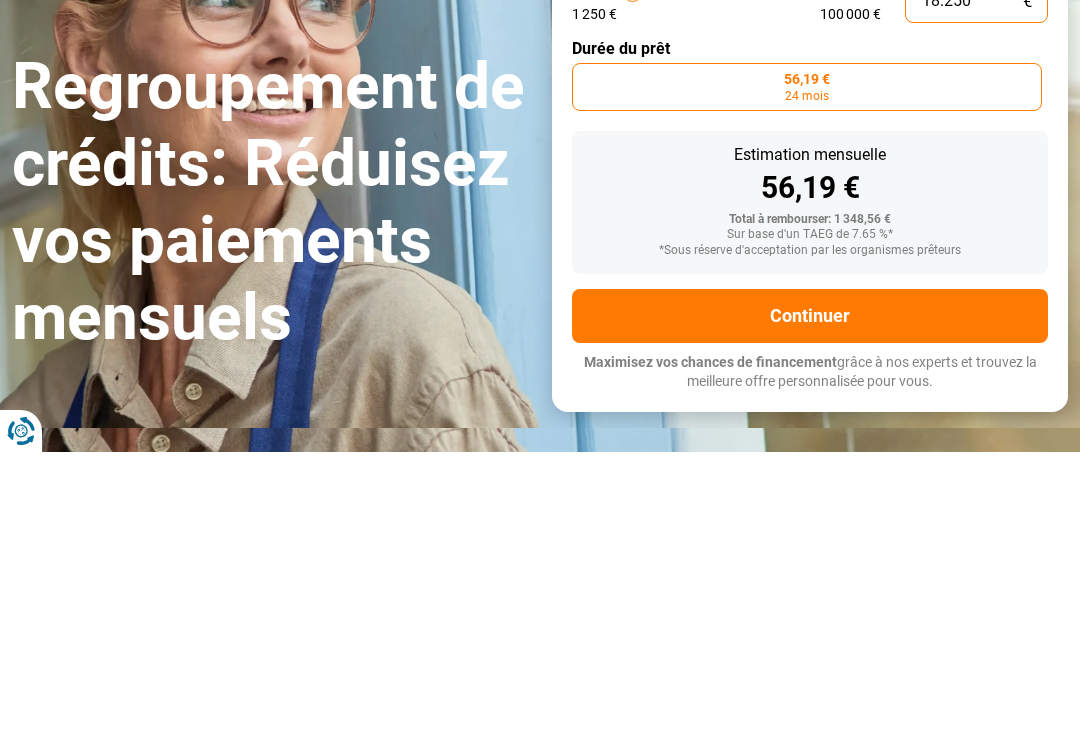 type on "18.500" 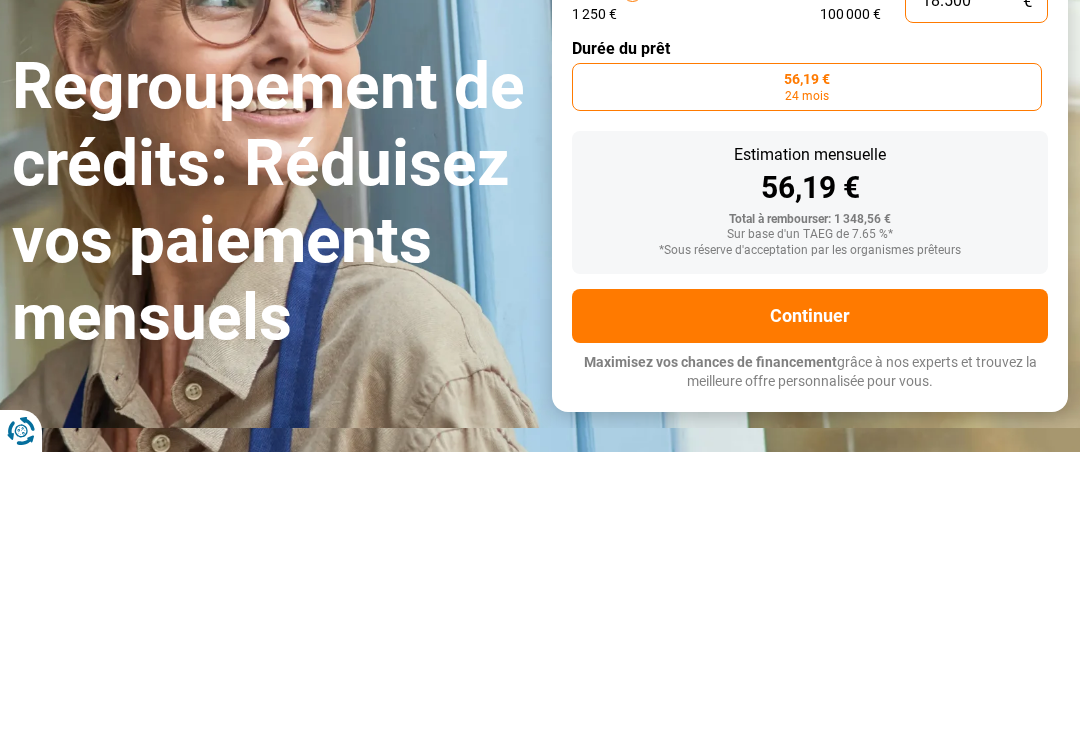 type on "18500" 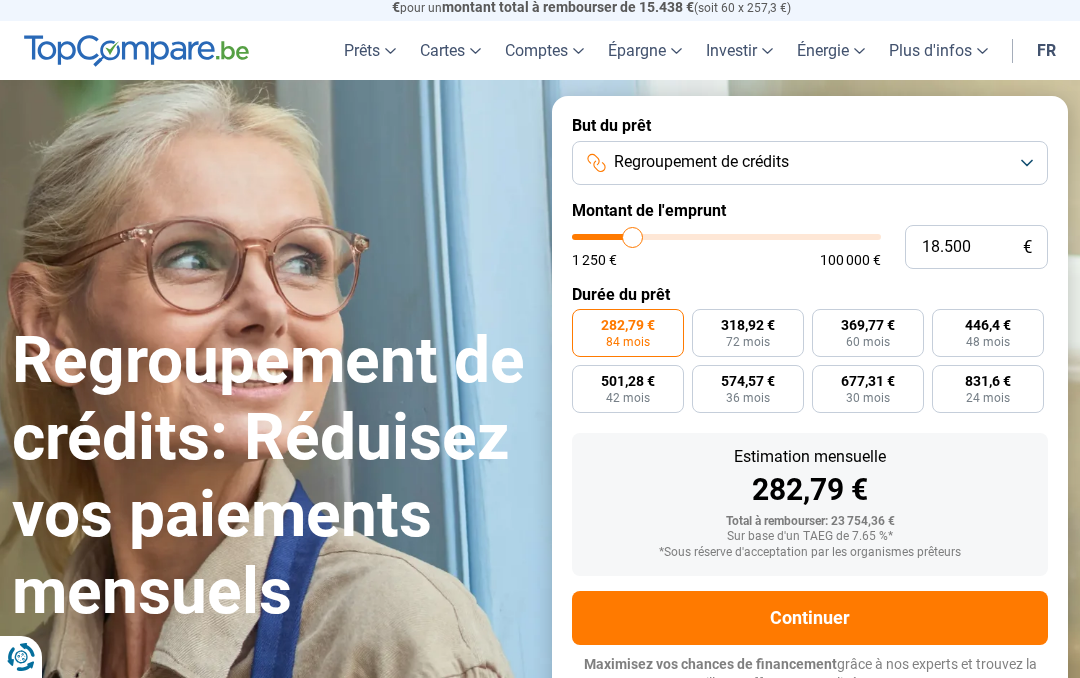 scroll, scrollTop: 0, scrollLeft: 0, axis: both 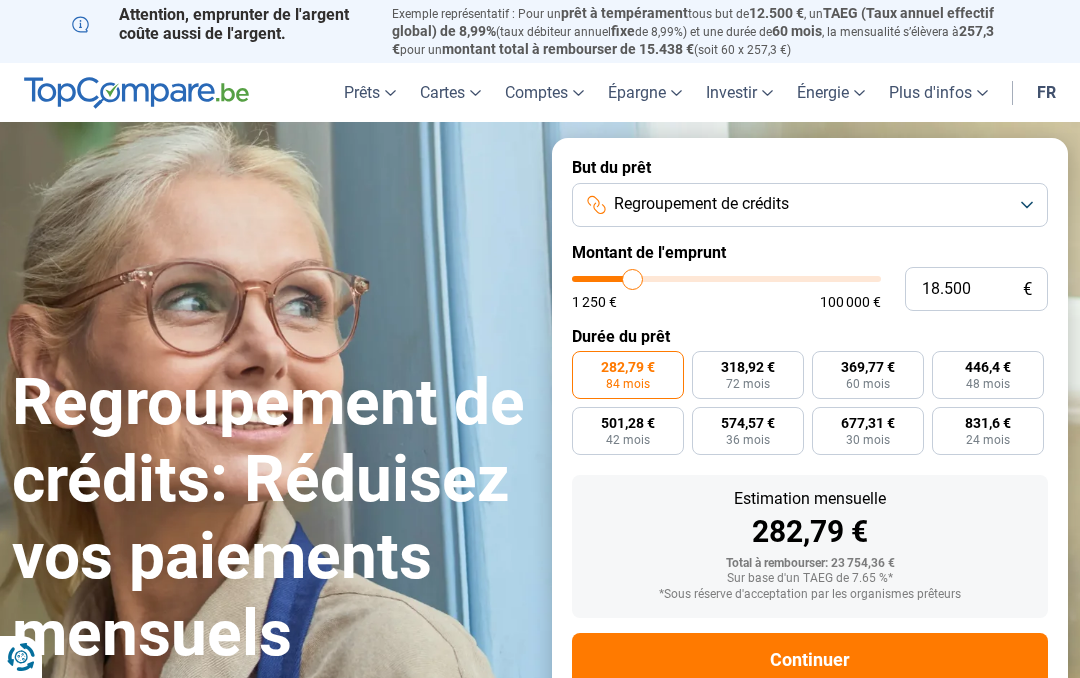 type on "20.750" 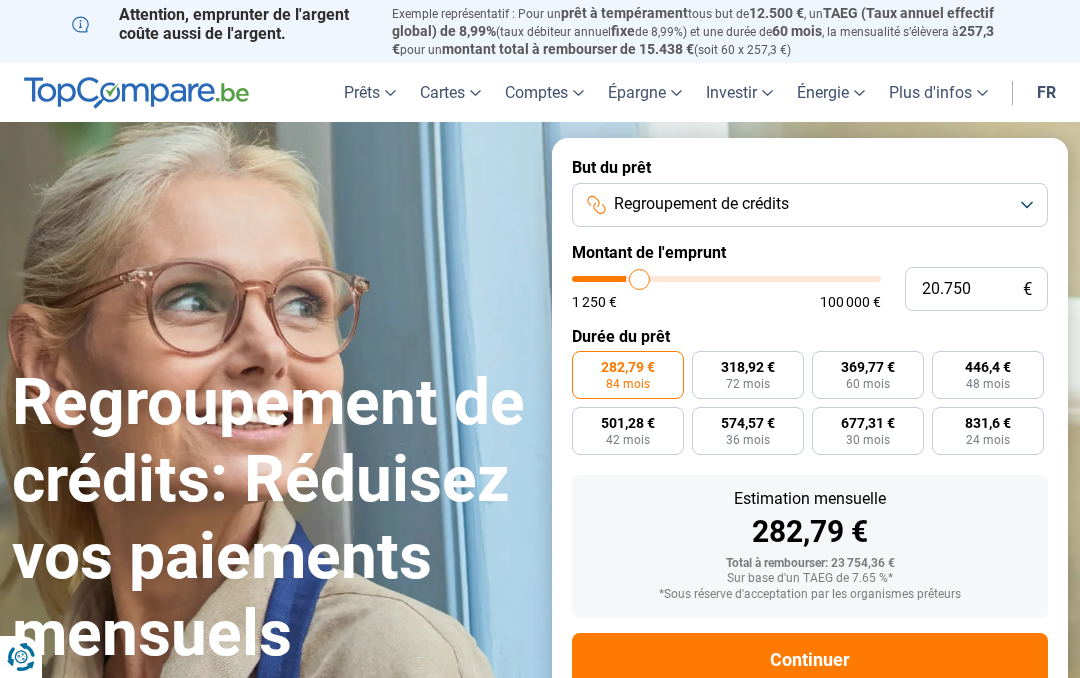 type on "21.000" 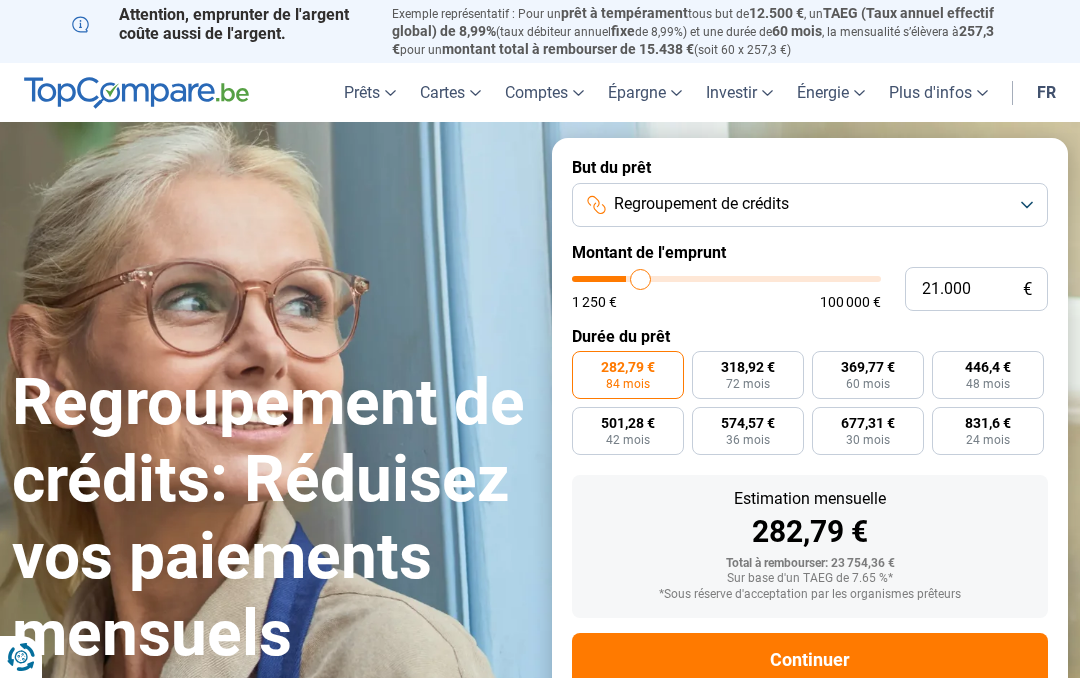 type on "21.500" 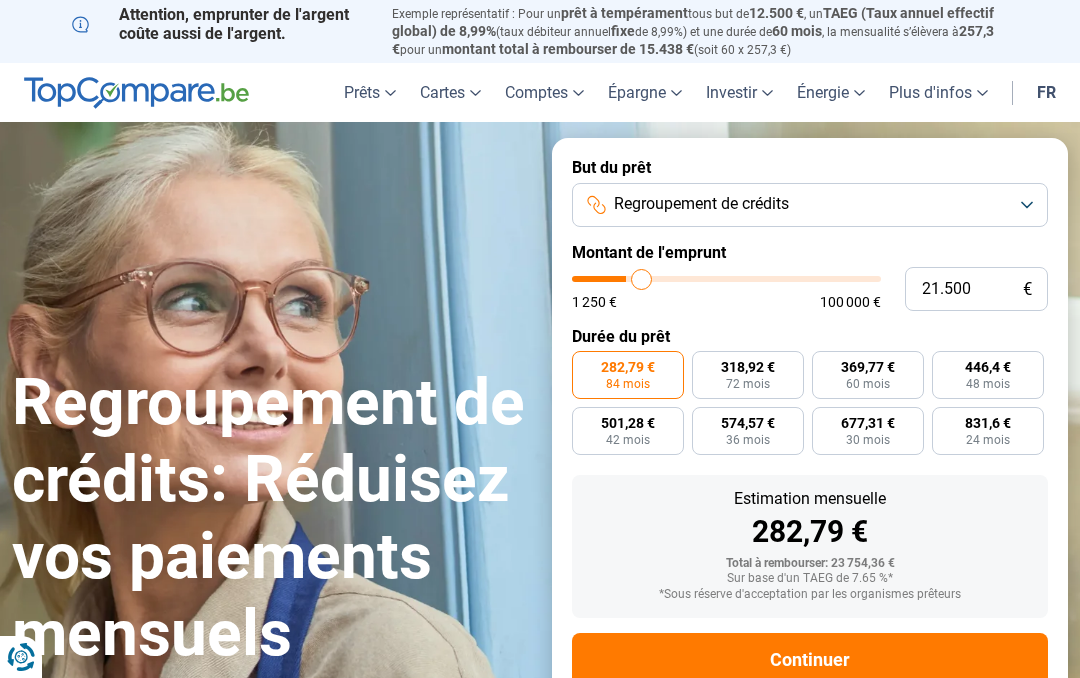 type on "21.750" 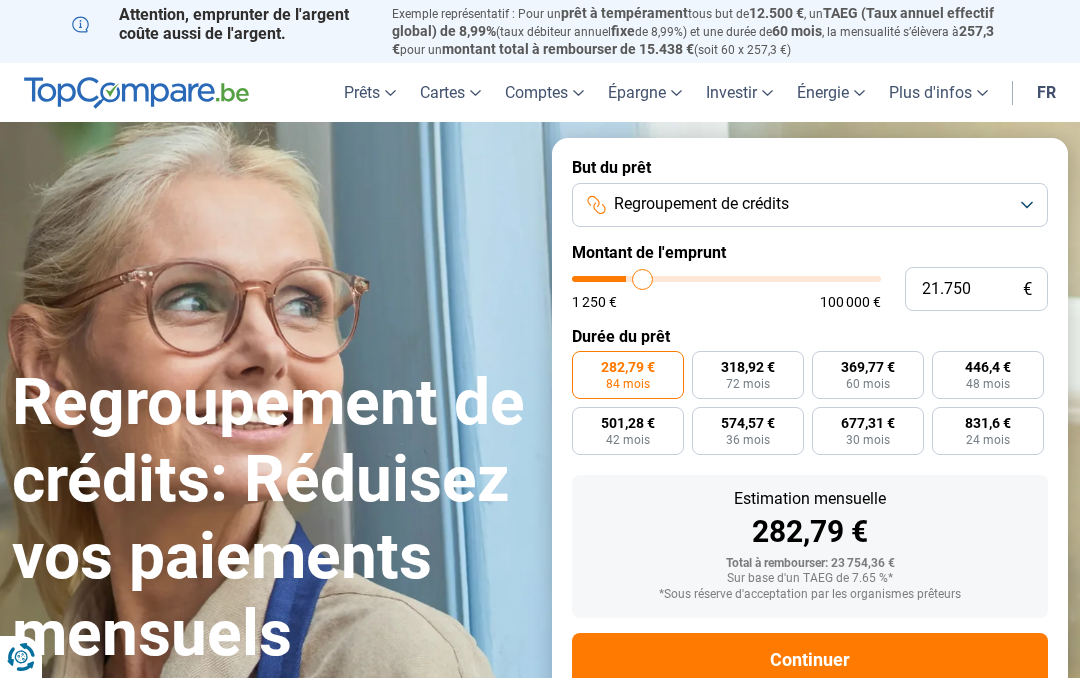 type on "22.250" 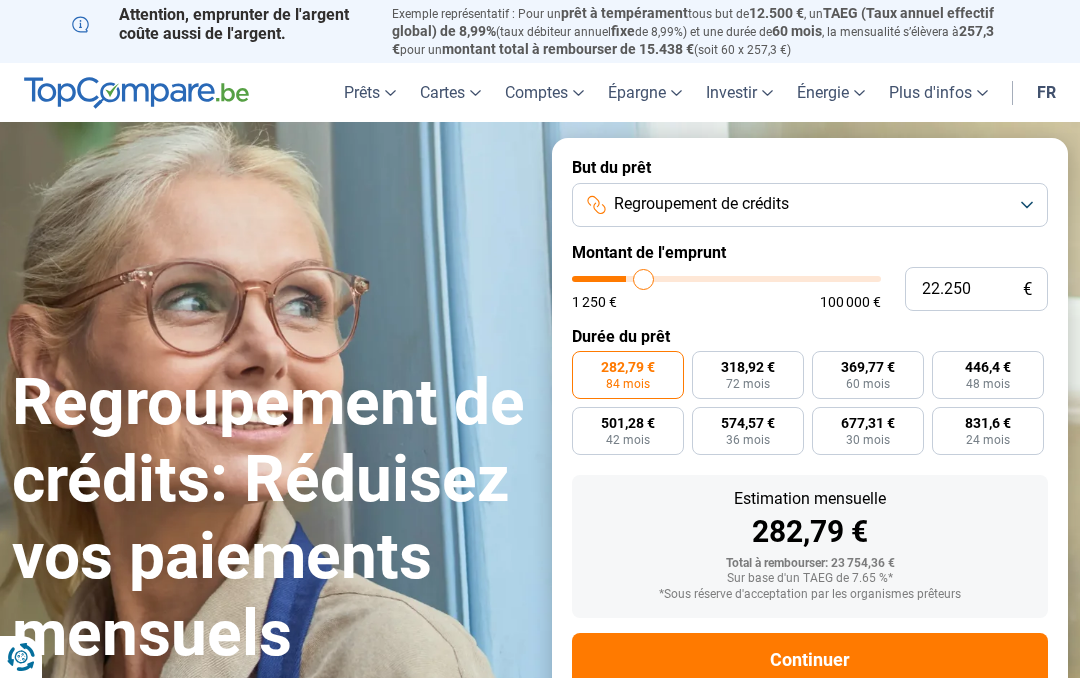 type on "22.750" 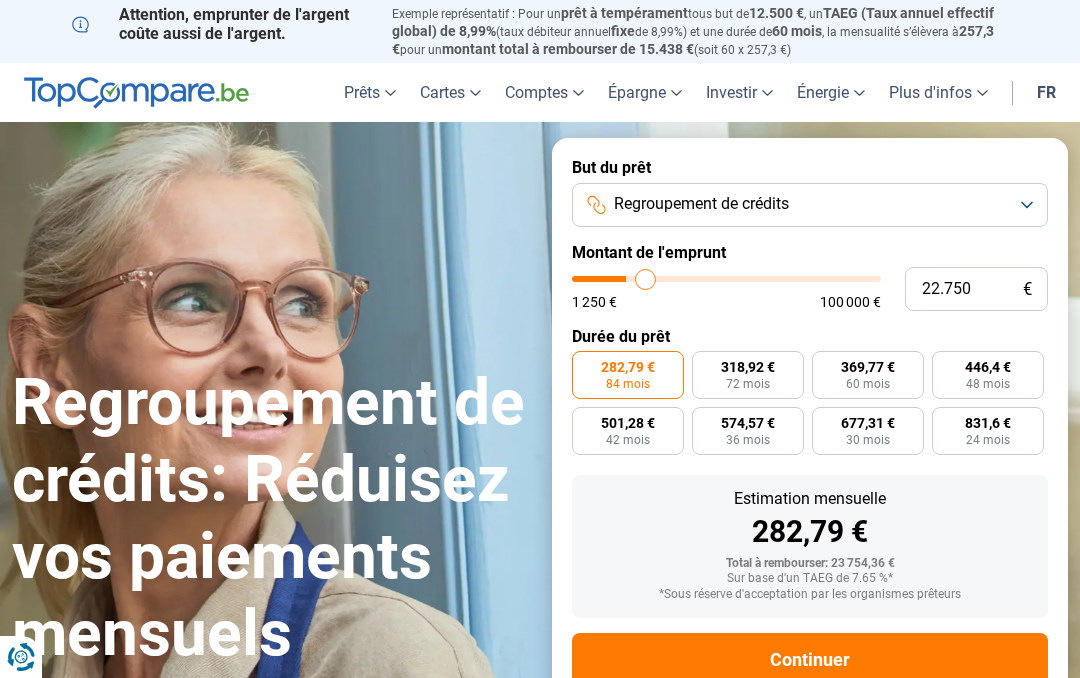 type on "23.250" 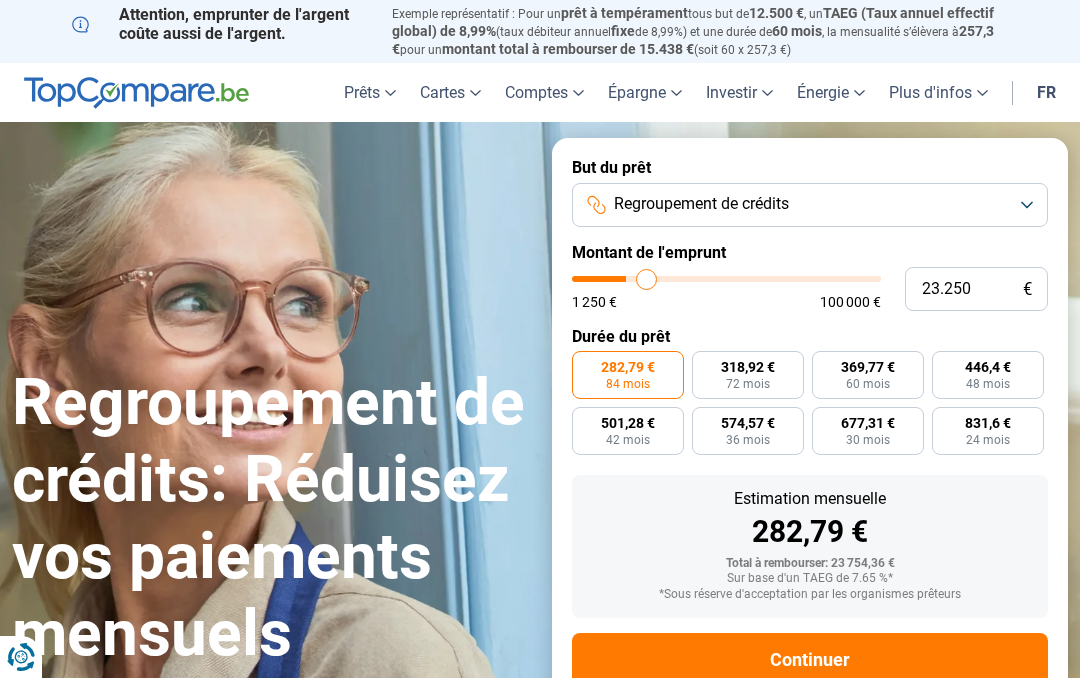 type on "23.750" 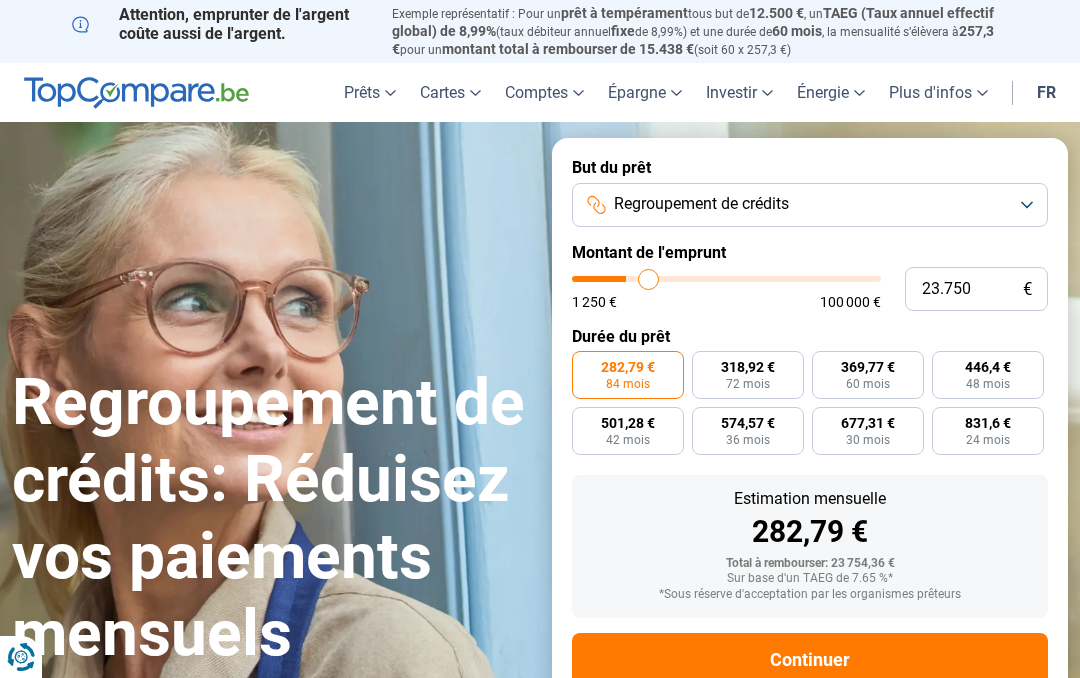 type on "24.250" 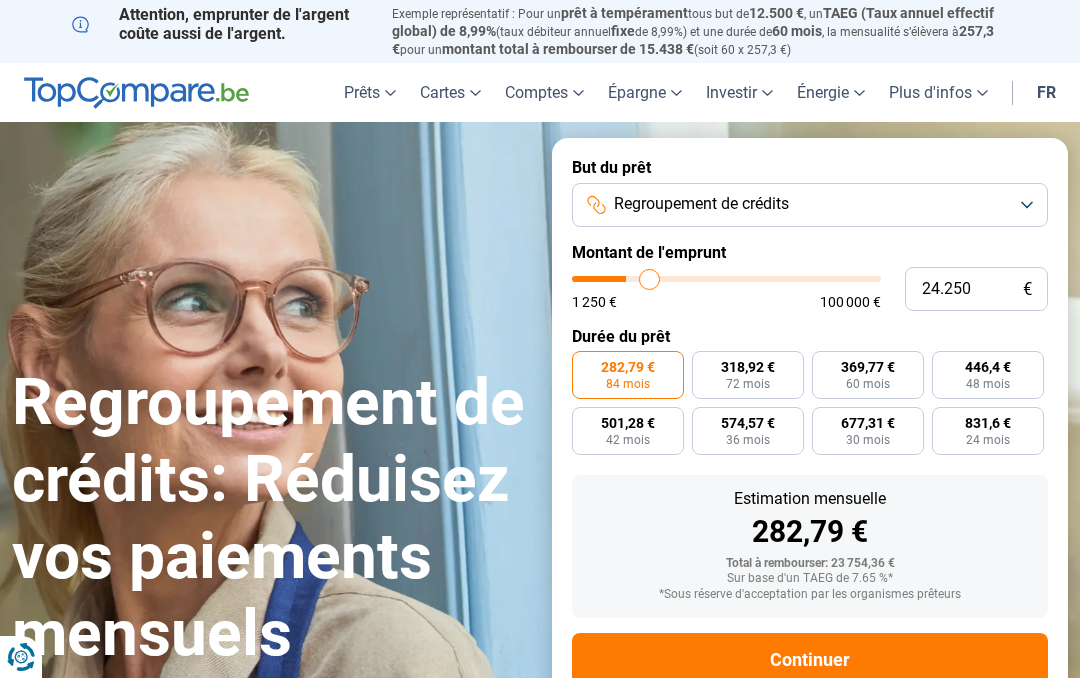 type on "24.500" 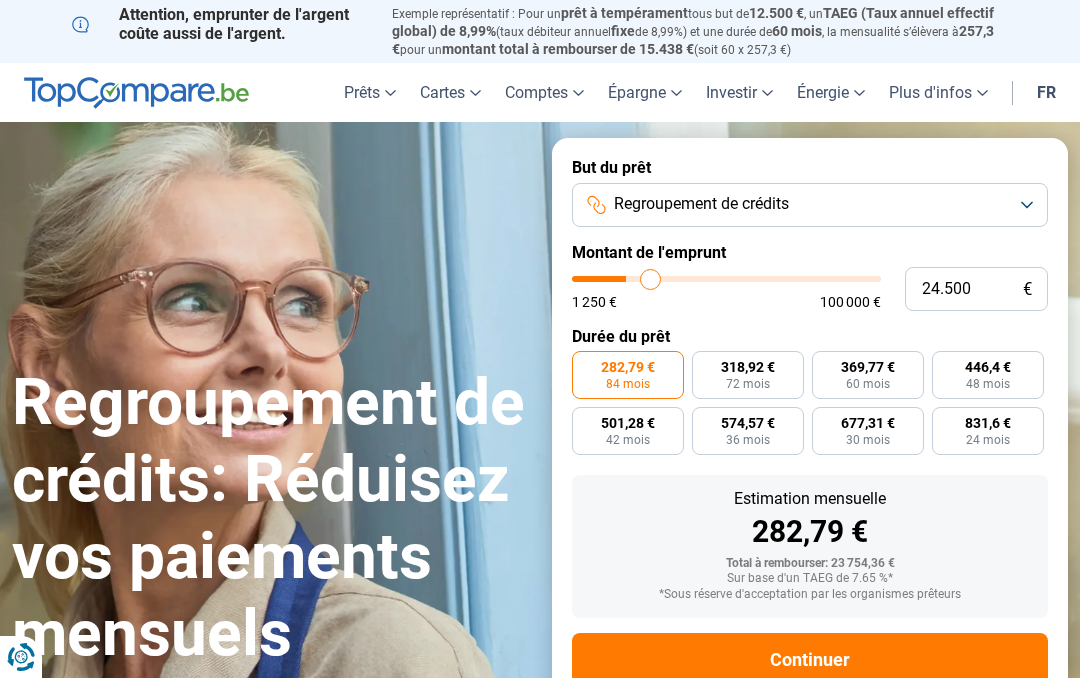 type on "25.000" 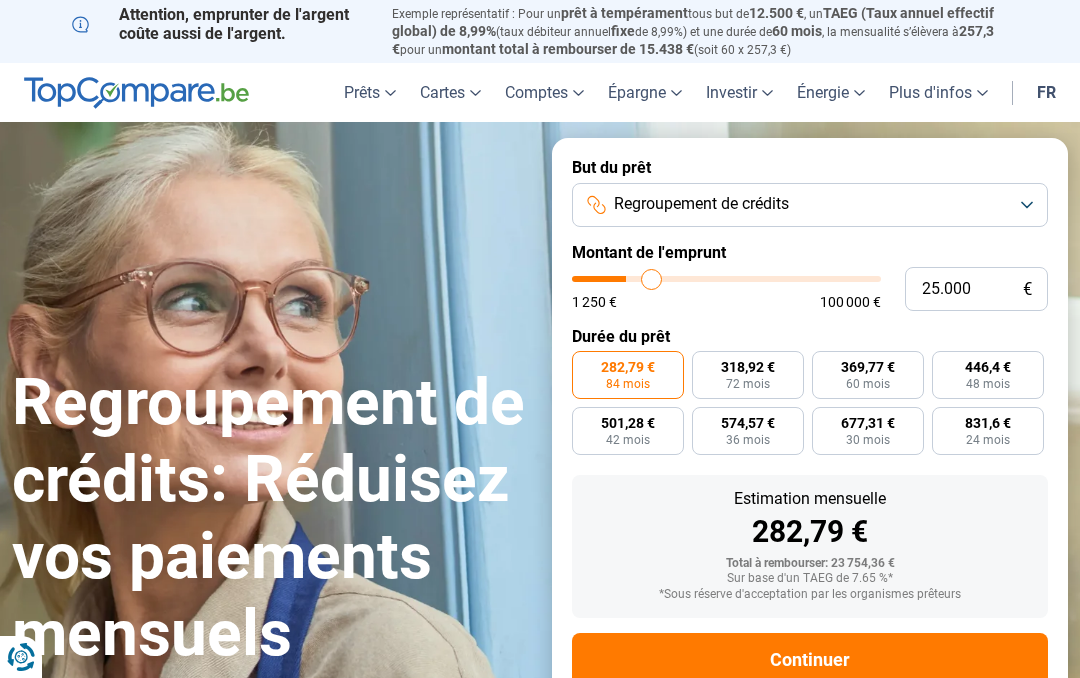 type on "25.250" 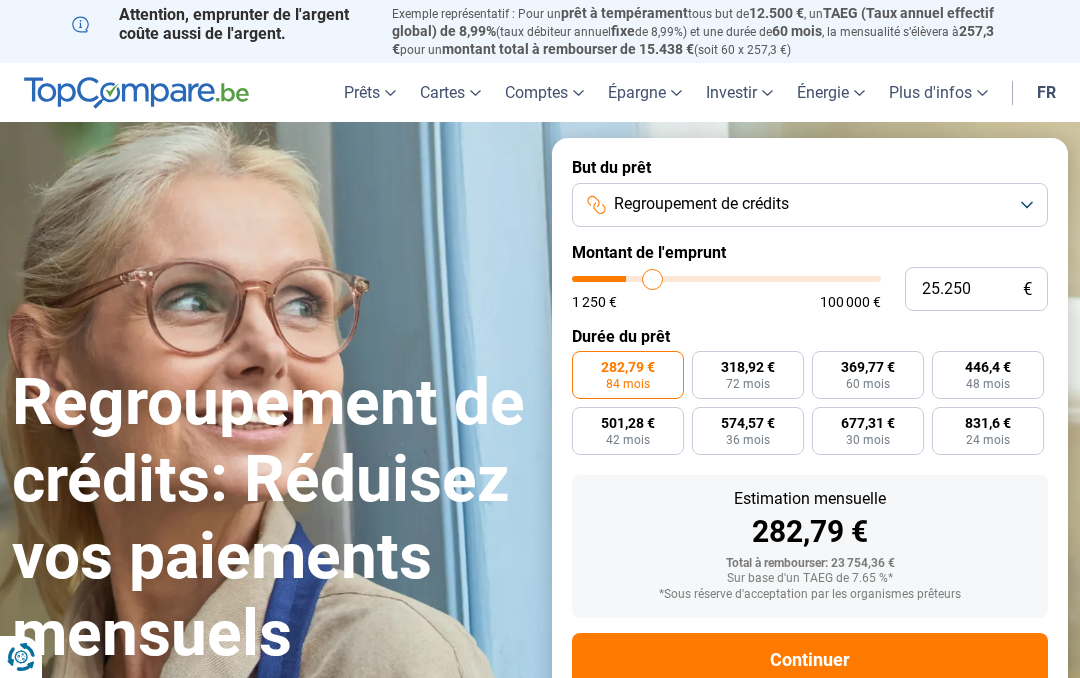 type on "25.500" 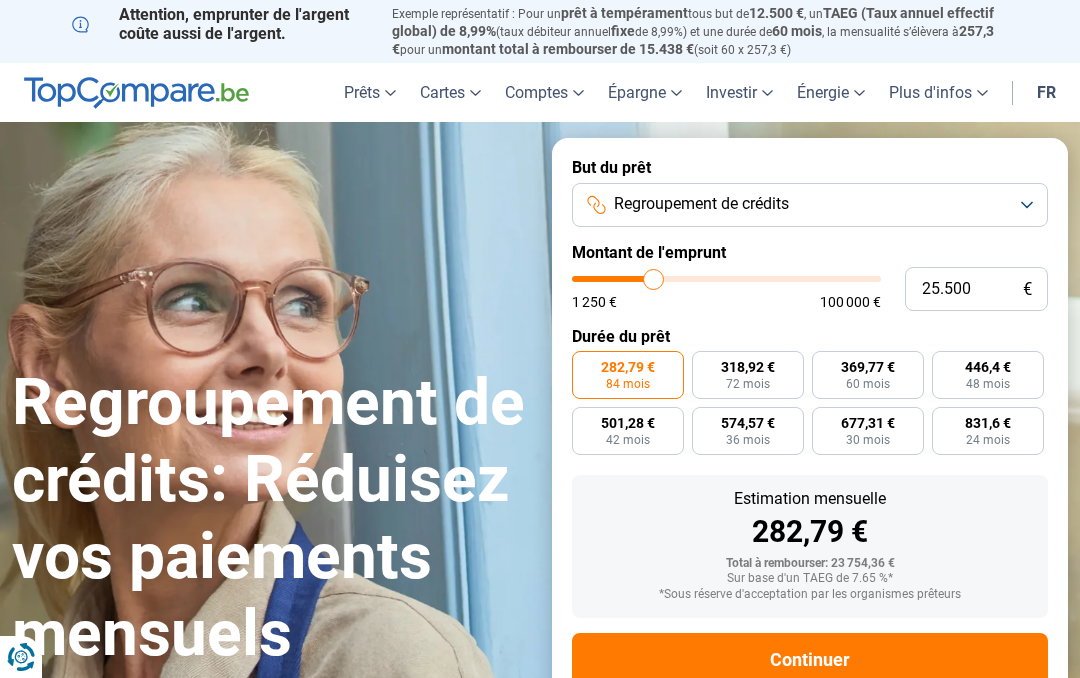 type on "25.250" 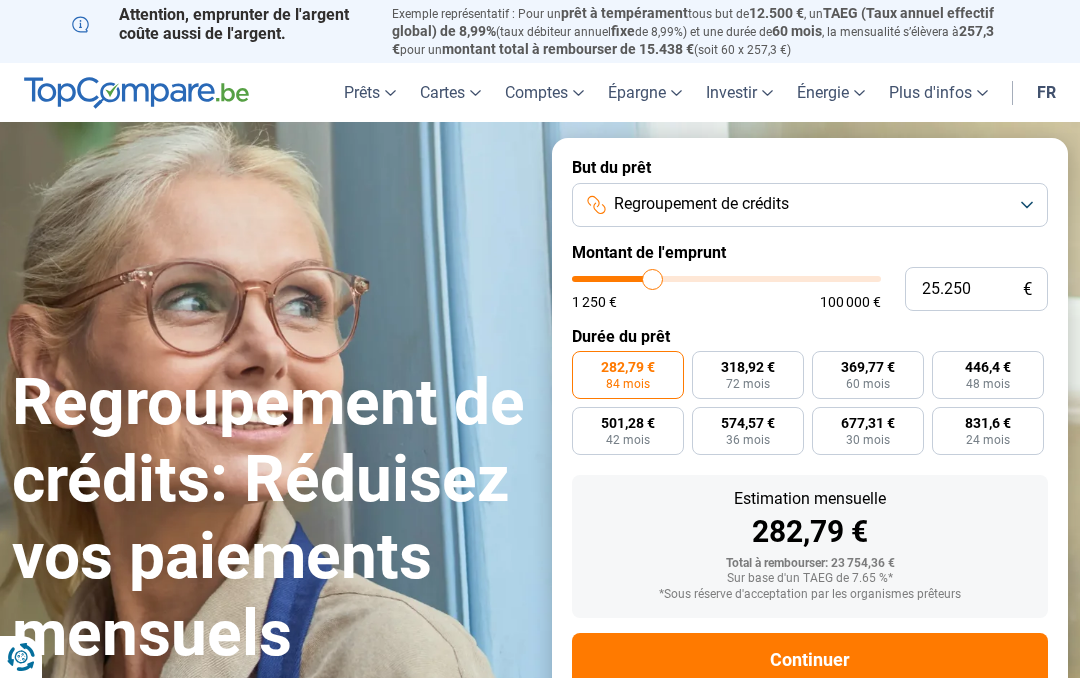 type on "25.000" 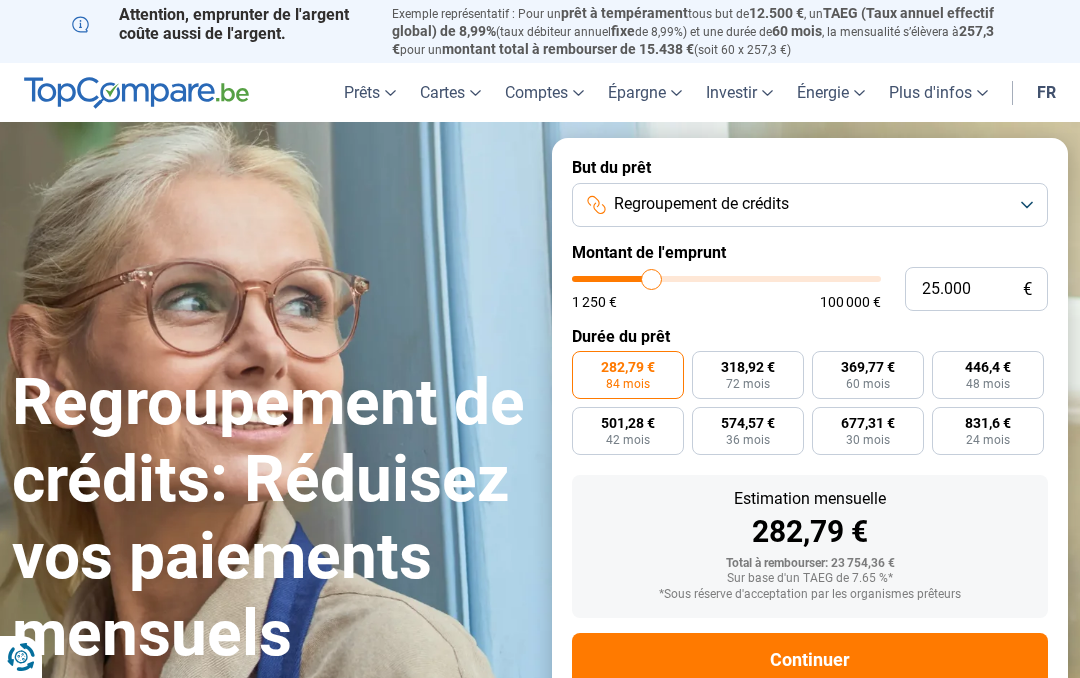 type on "24.500" 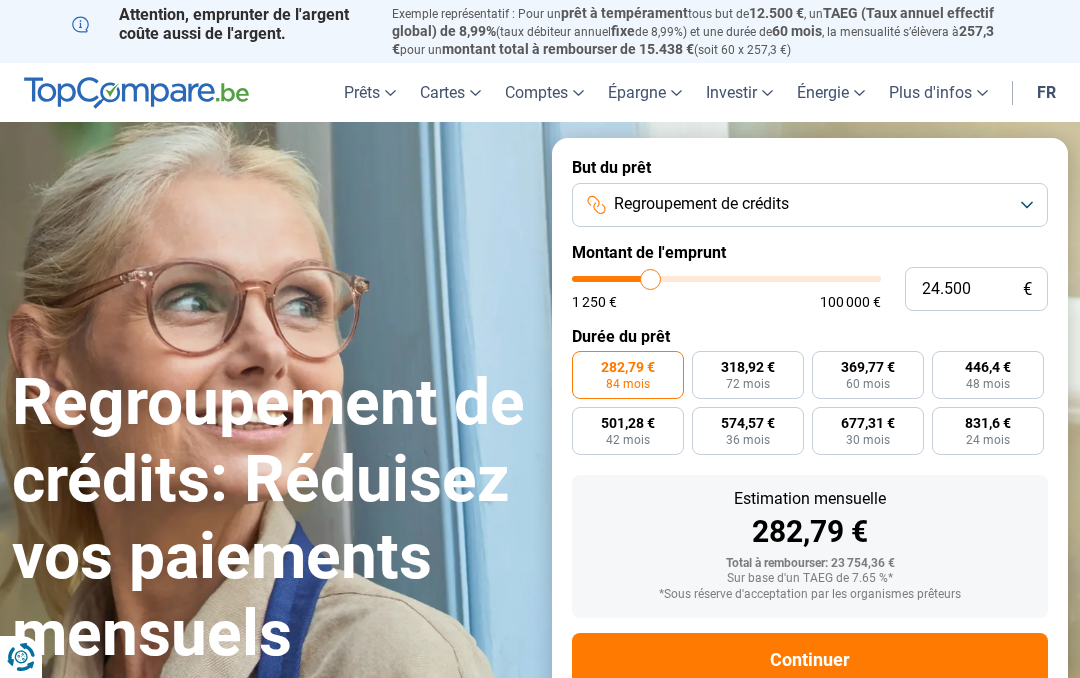 type on "24.250" 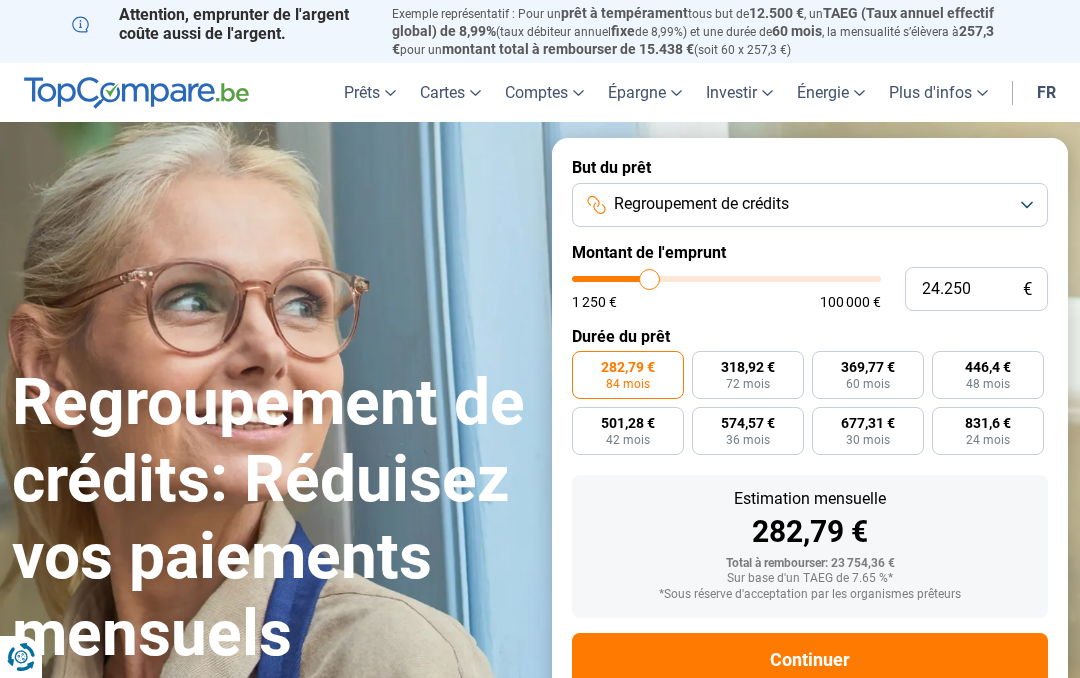 type on "23.750" 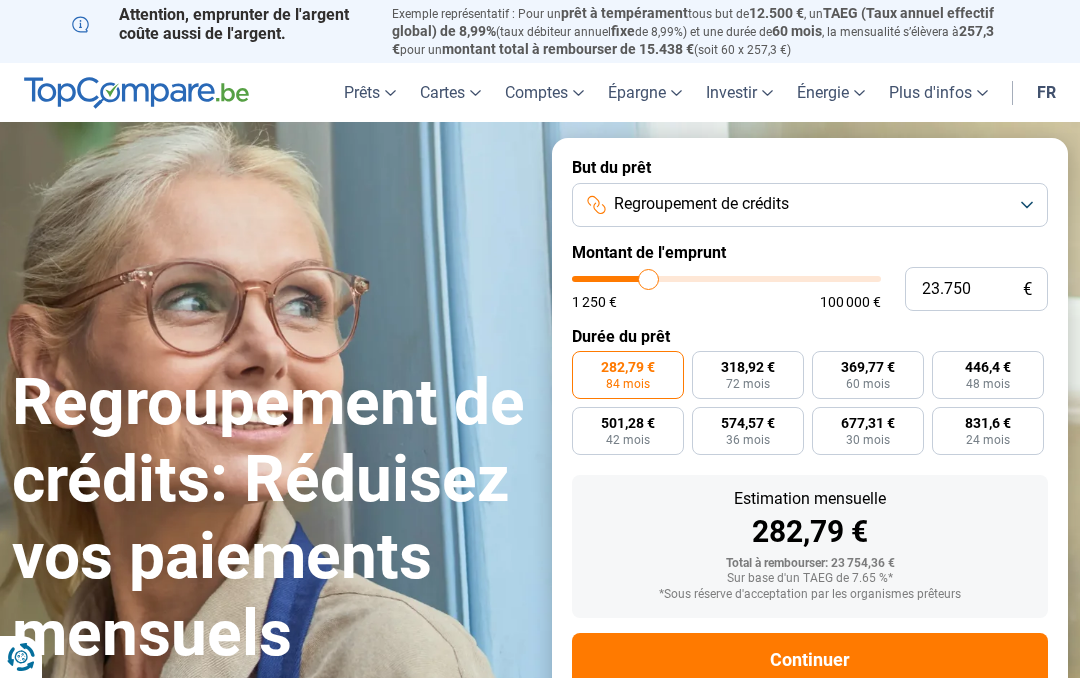 type on "23.500" 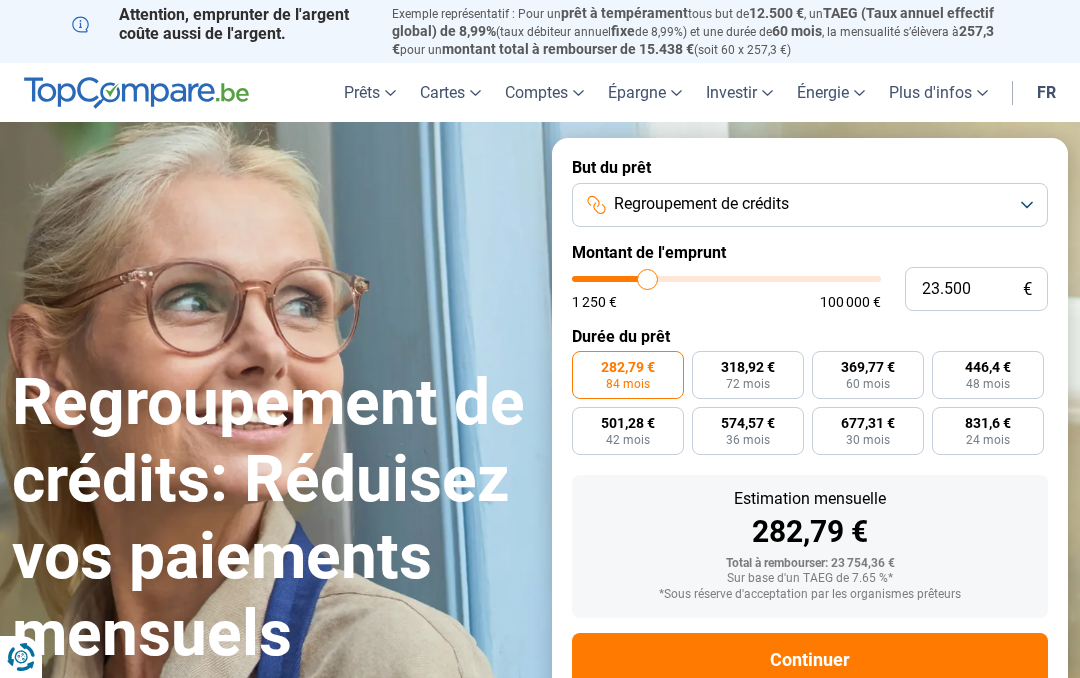 type on "23.750" 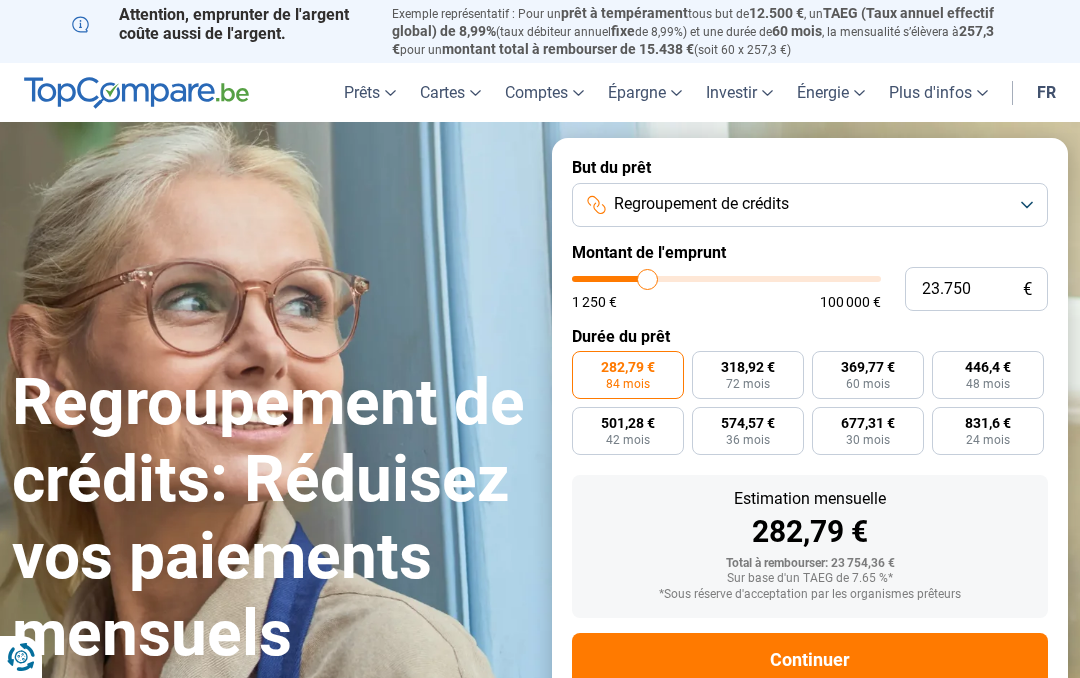 type on "23750" 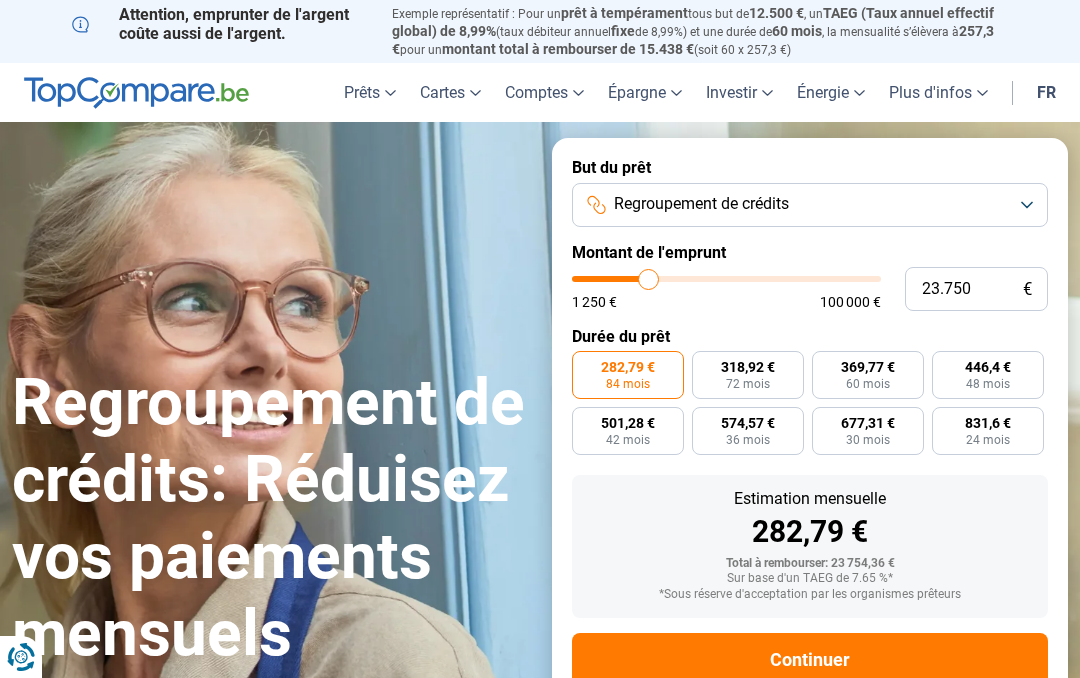 type on "24.250" 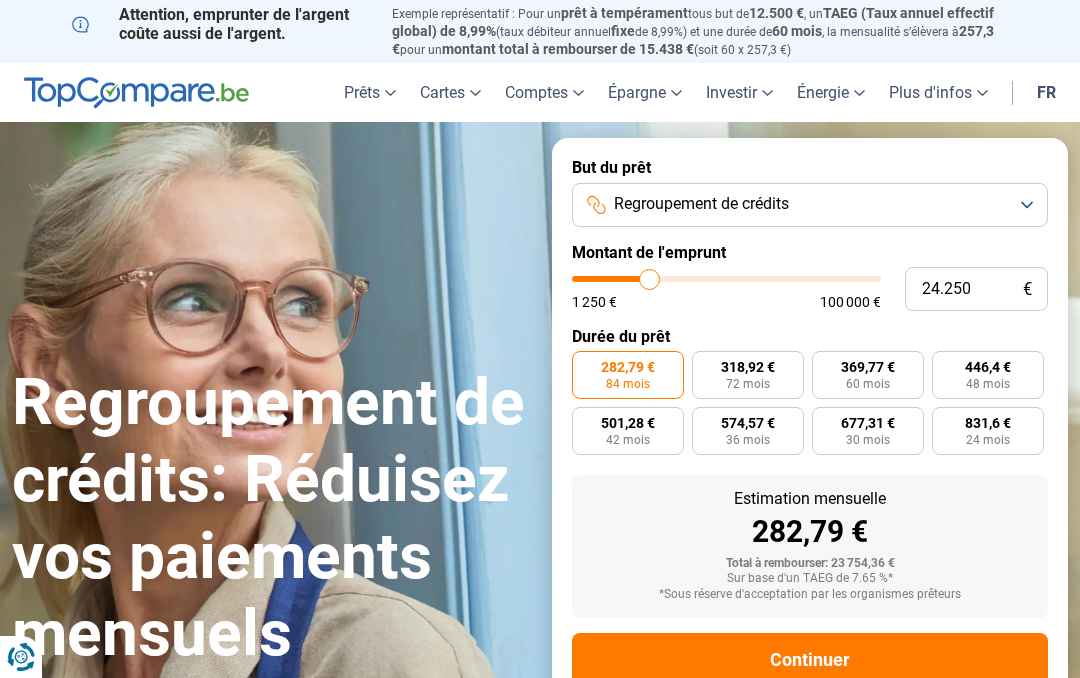 type on "24.500" 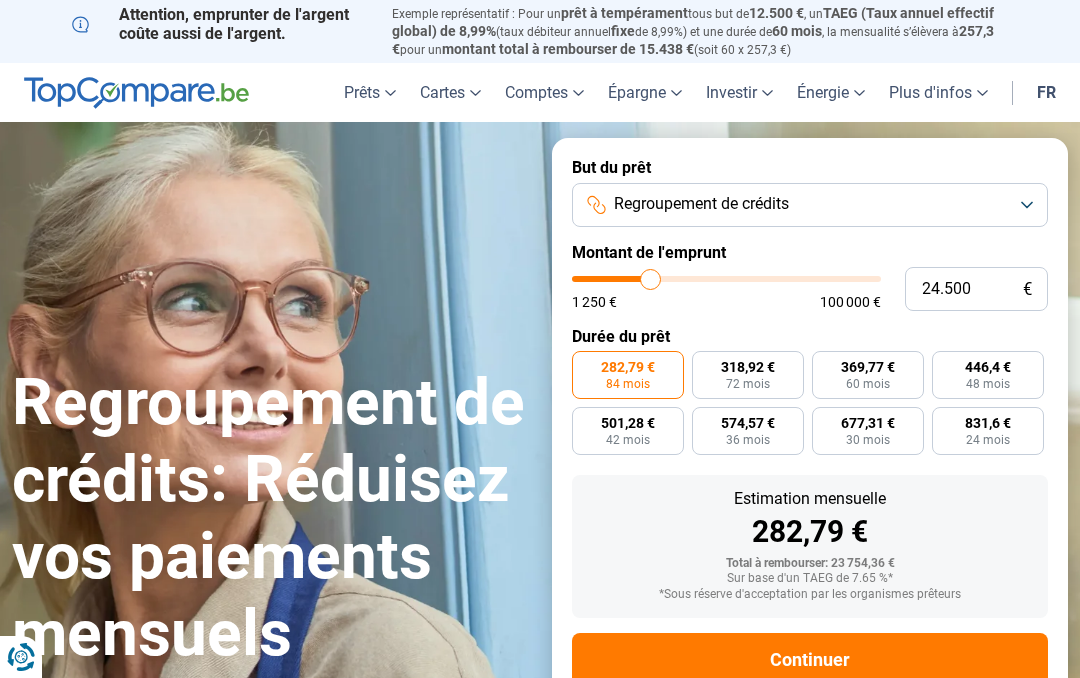 type on "25.000" 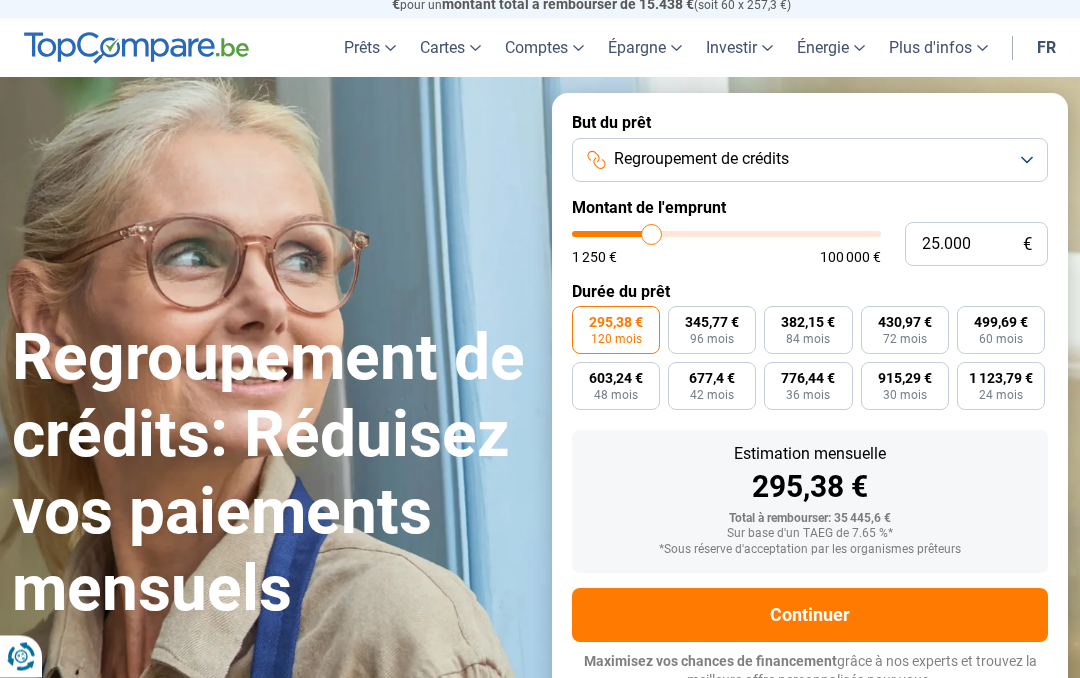 scroll, scrollTop: 49, scrollLeft: 0, axis: vertical 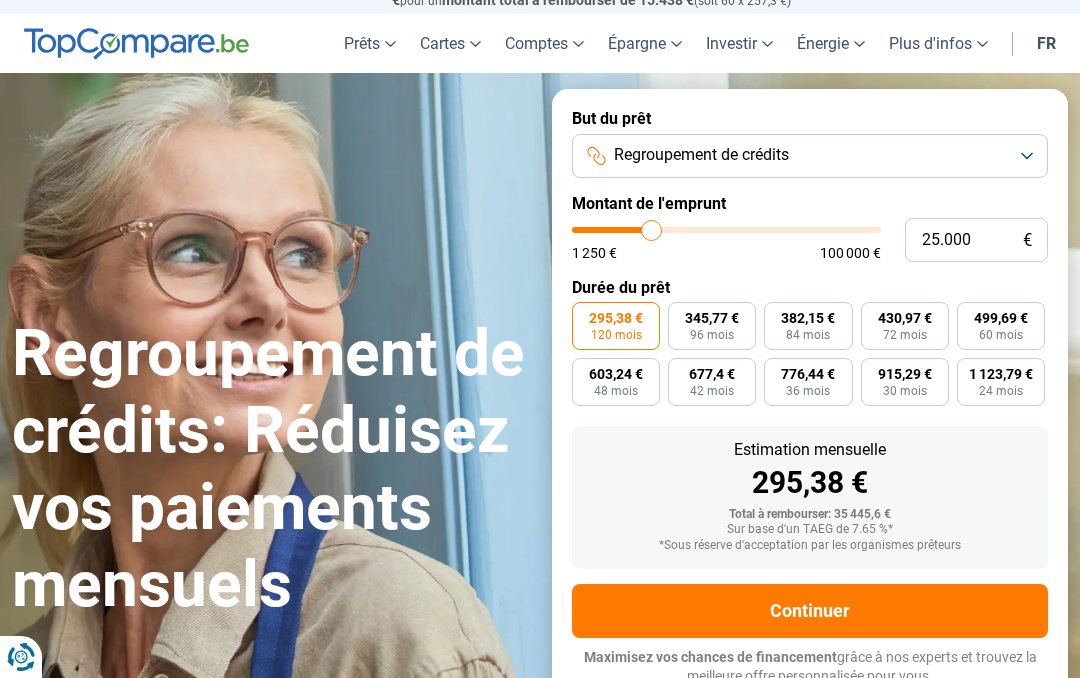 click on "96 mois" at bounding box center [712, 335] 